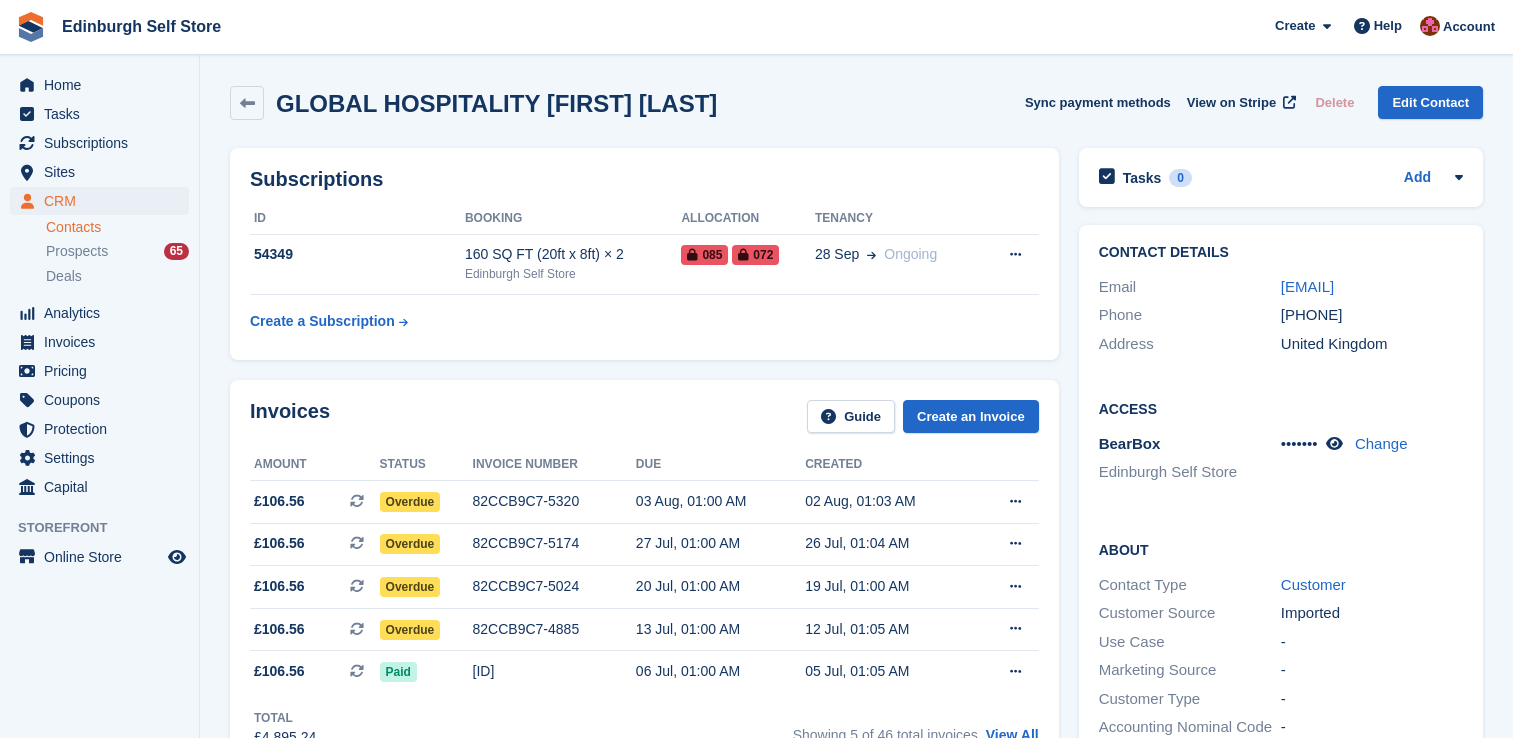 scroll, scrollTop: 0, scrollLeft: 0, axis: both 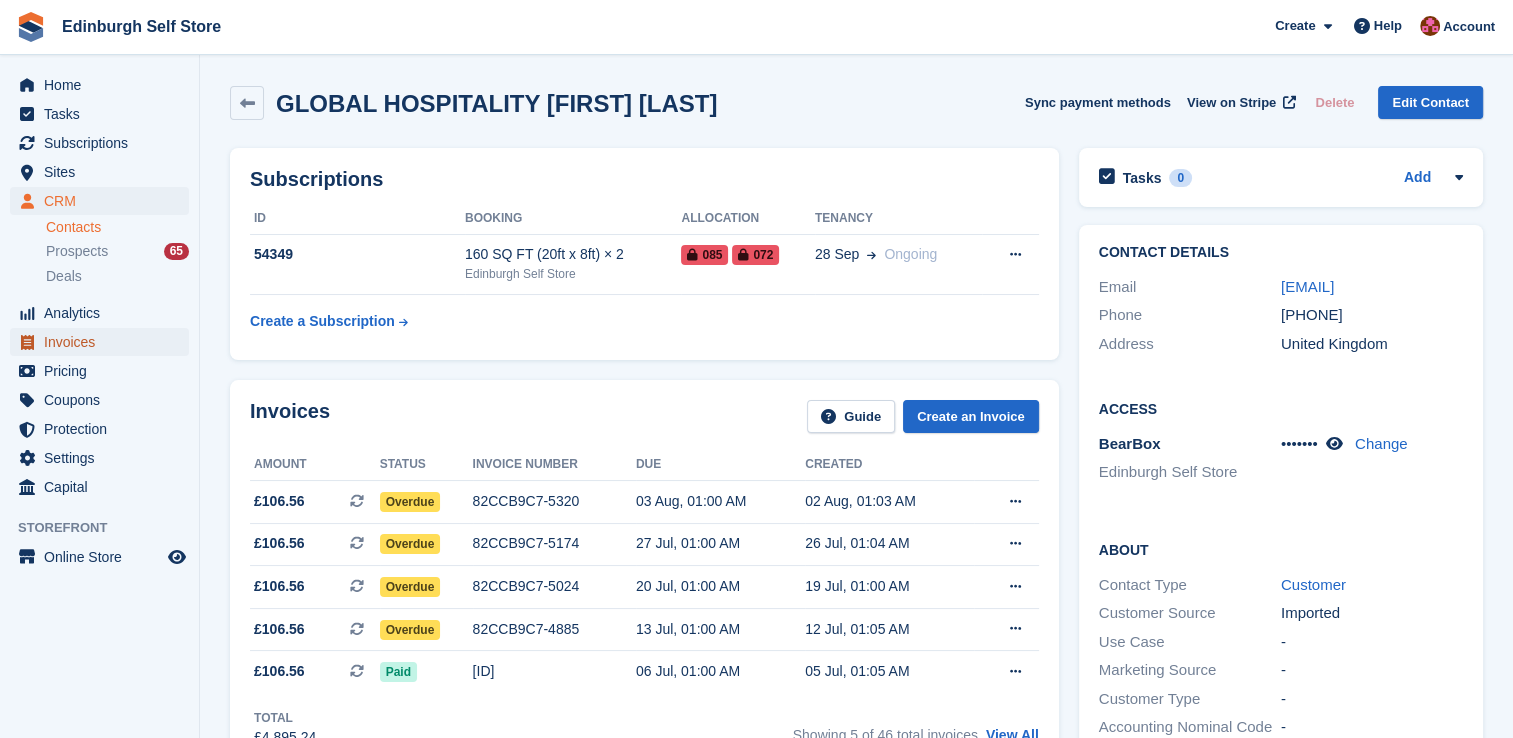 click on "Invoices" at bounding box center (104, 342) 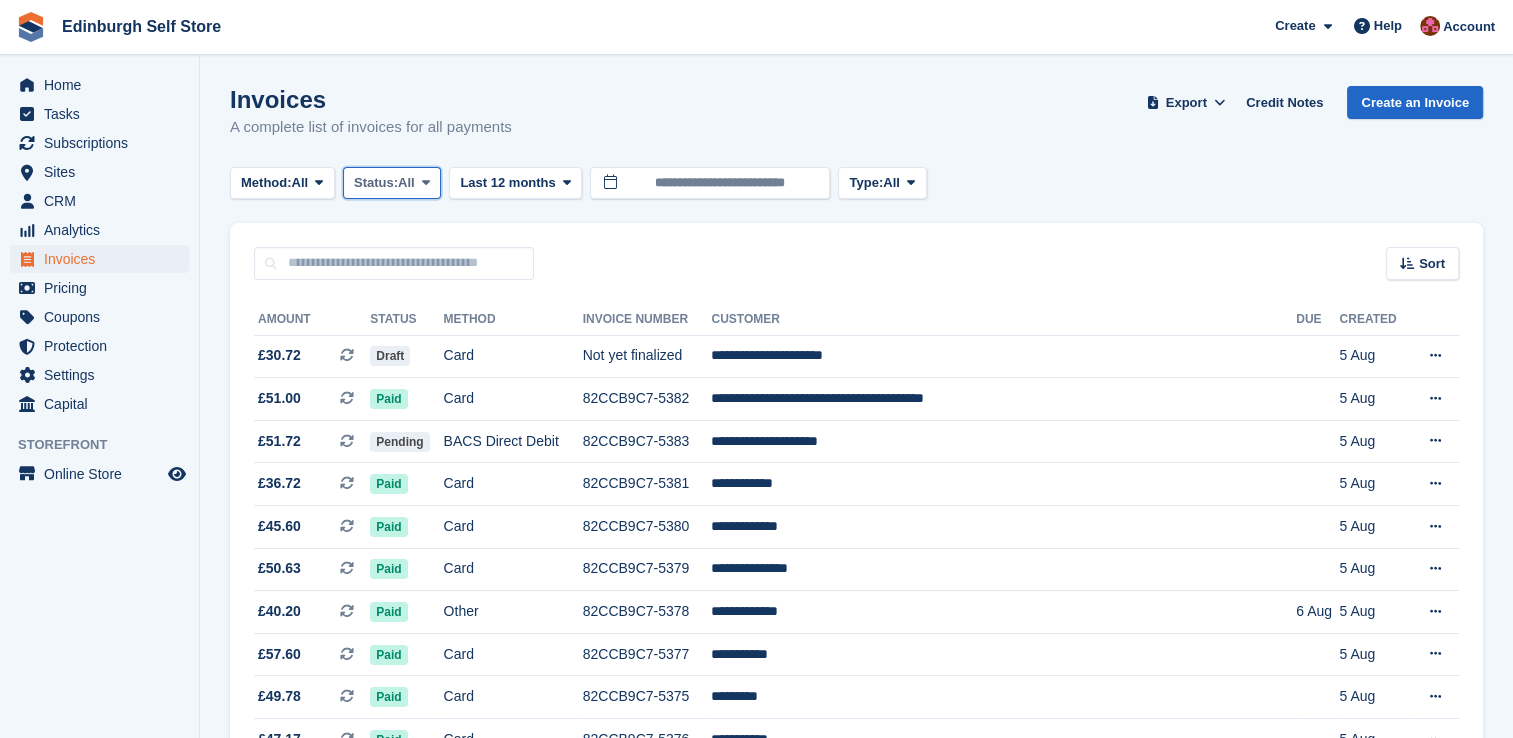 click at bounding box center (426, 182) 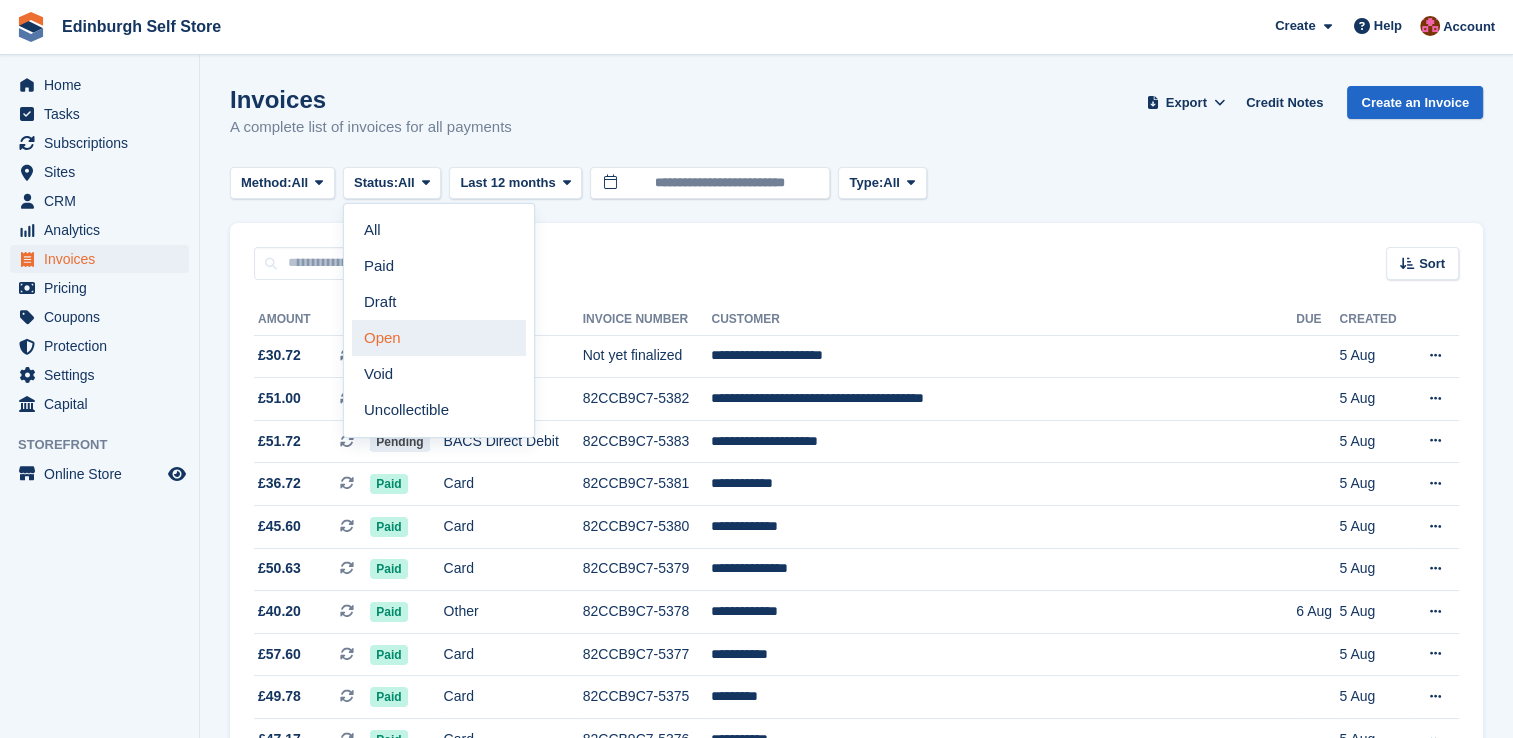 click on "Open" at bounding box center (439, 338) 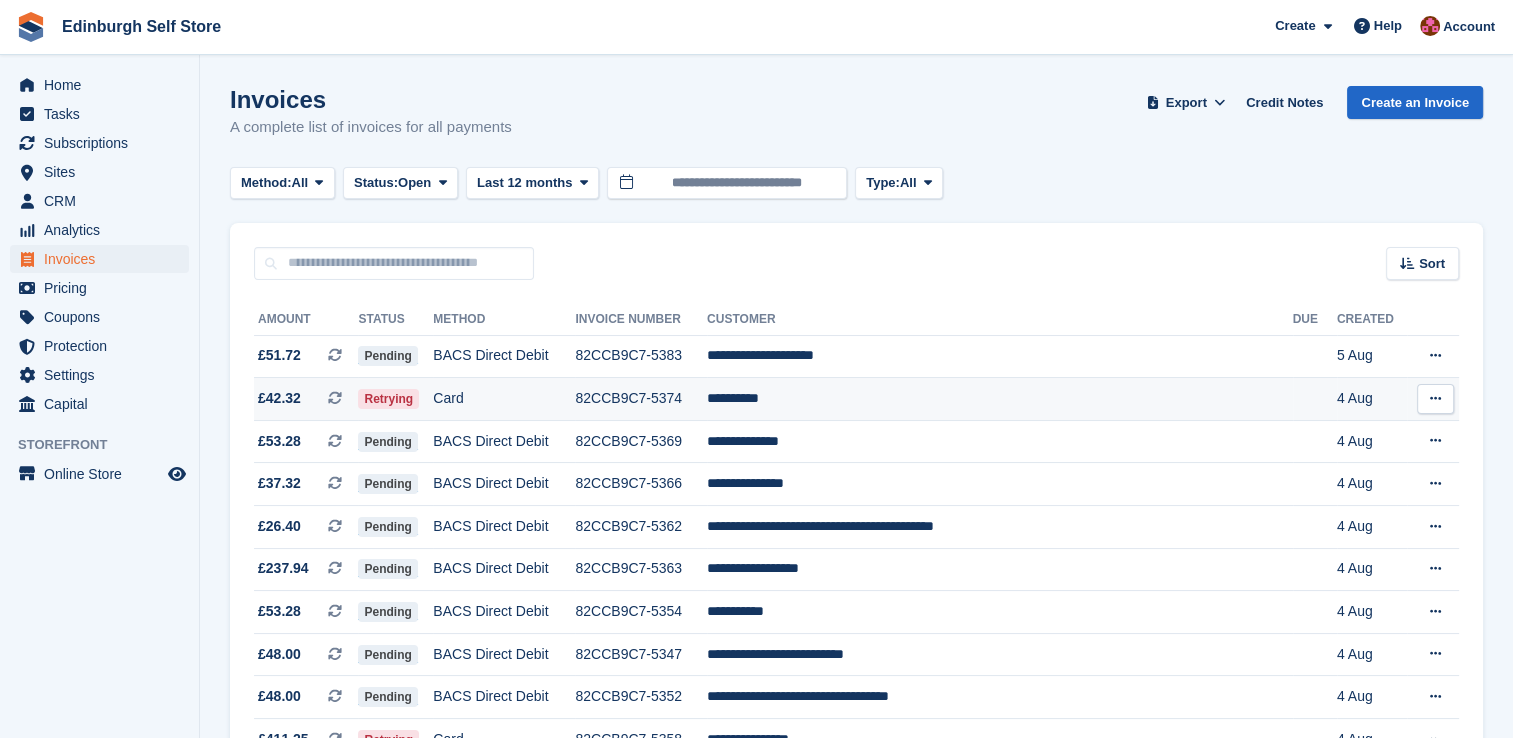 click on "**********" at bounding box center [999, 399] 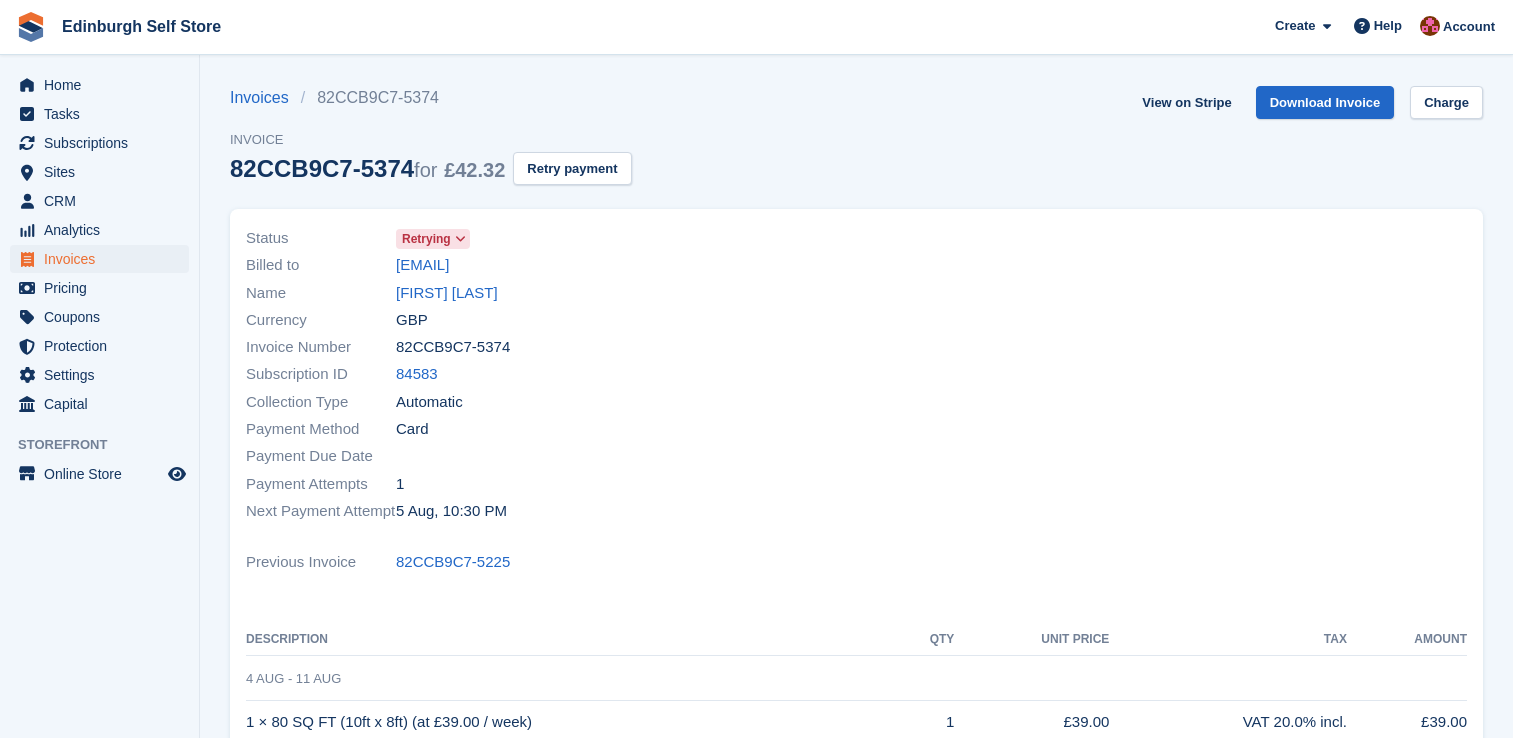 scroll, scrollTop: 0, scrollLeft: 0, axis: both 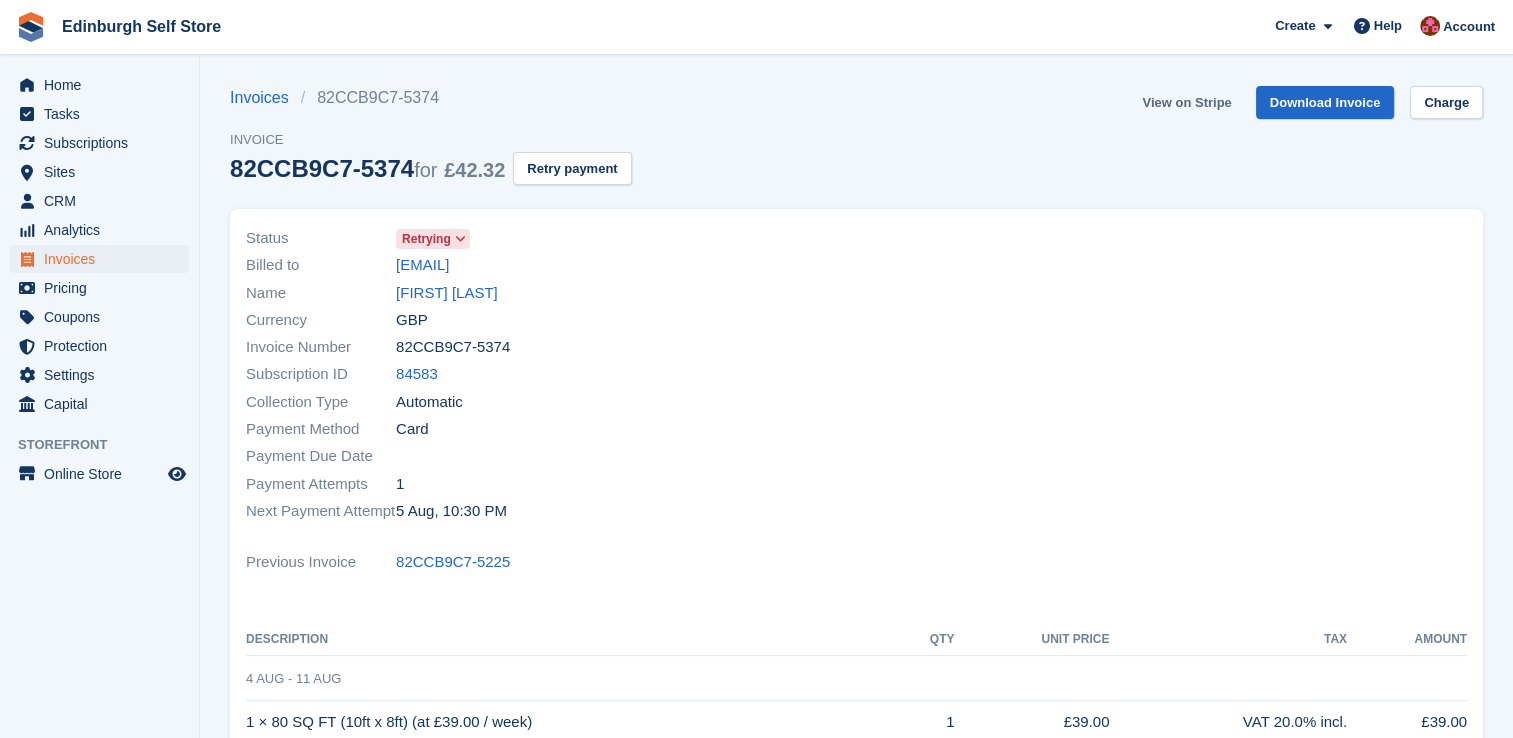 click on "View on Stripe" at bounding box center [1186, 102] 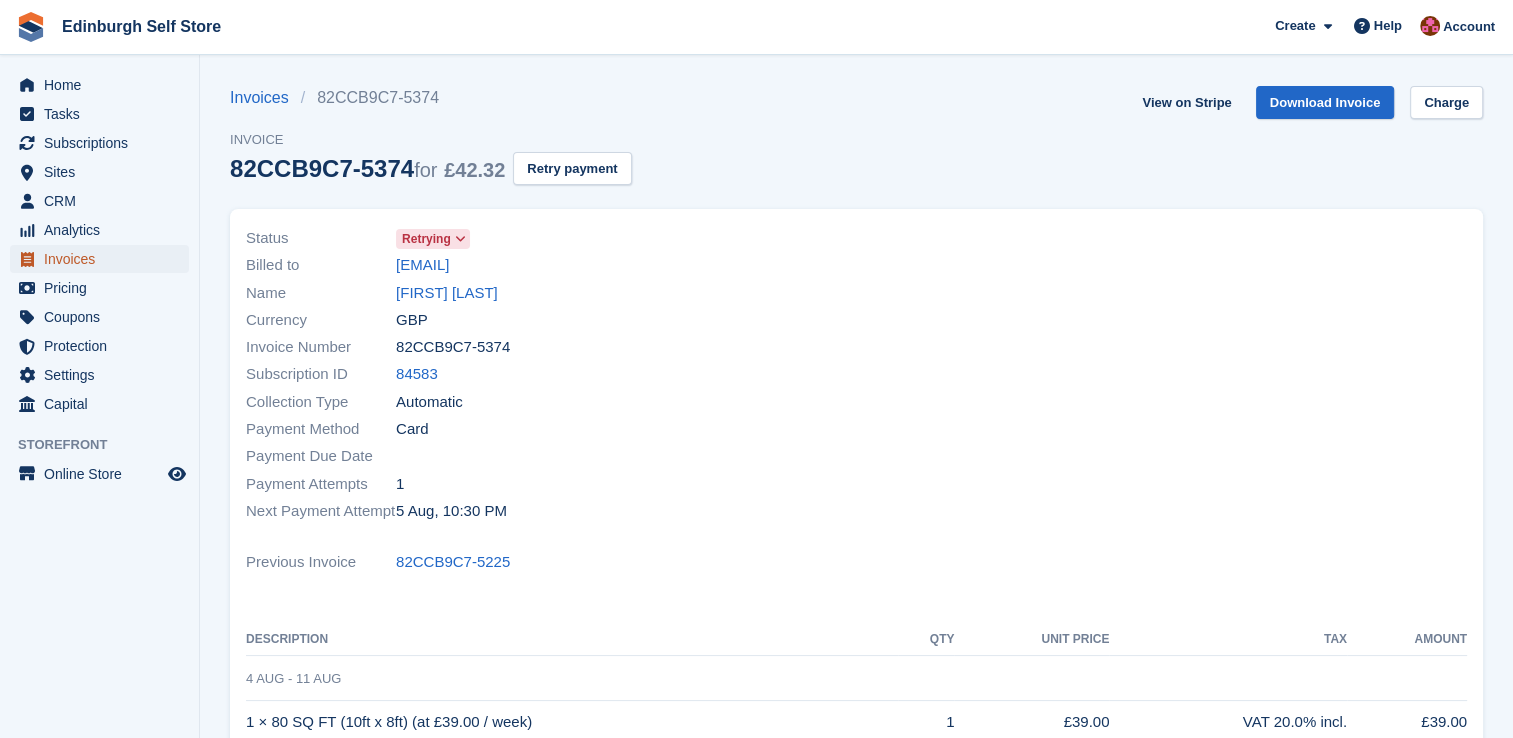 click on "Invoices" at bounding box center [104, 259] 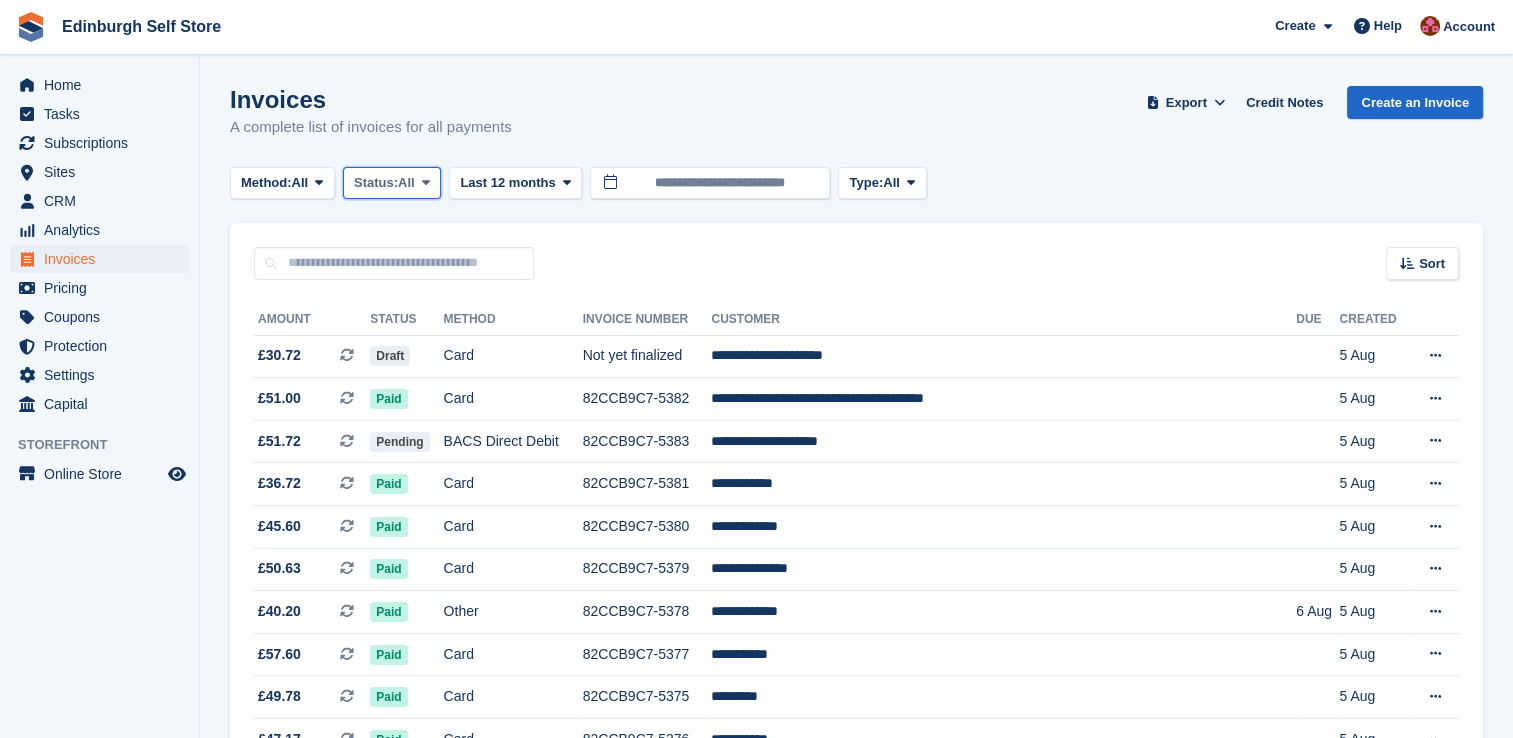 click at bounding box center [426, 182] 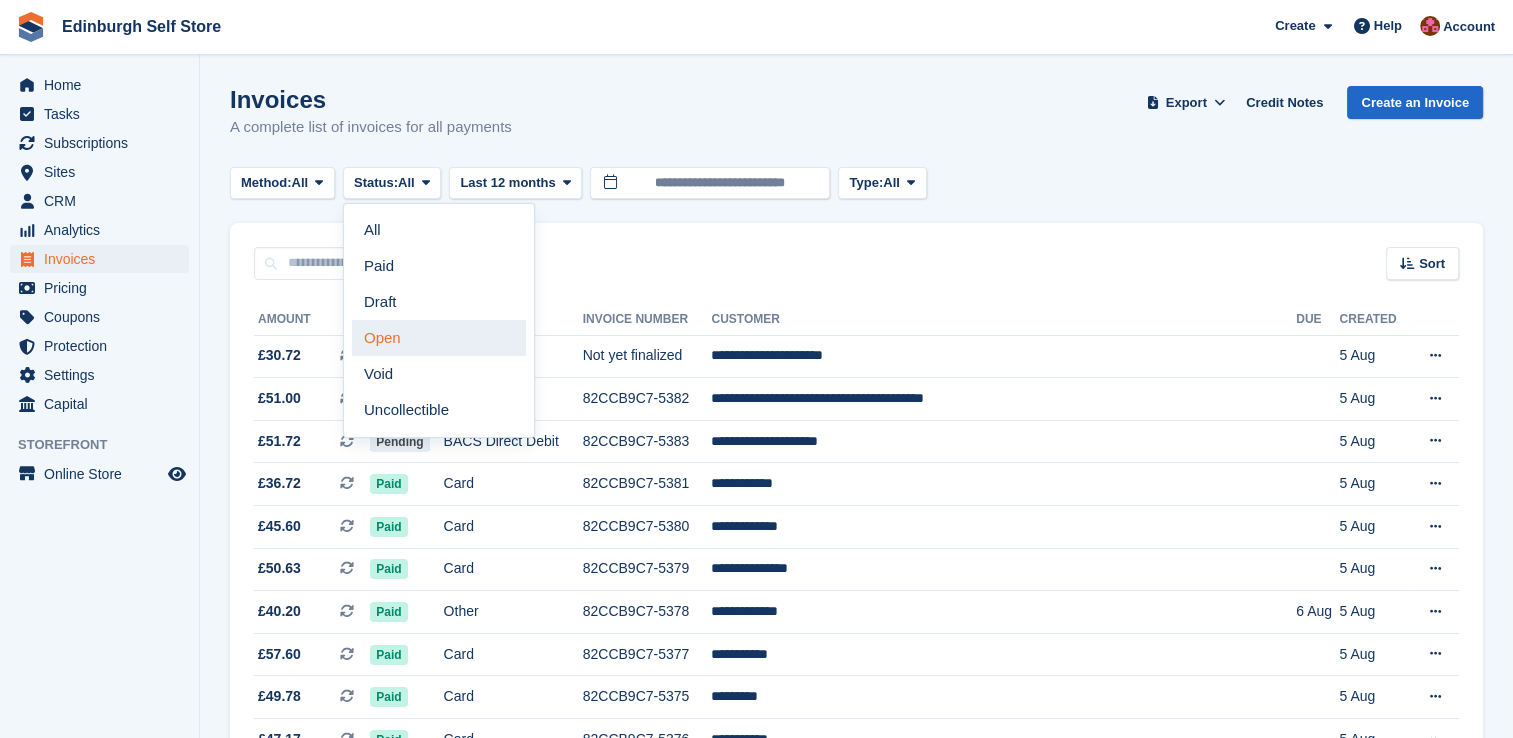 click on "Open" at bounding box center (439, 338) 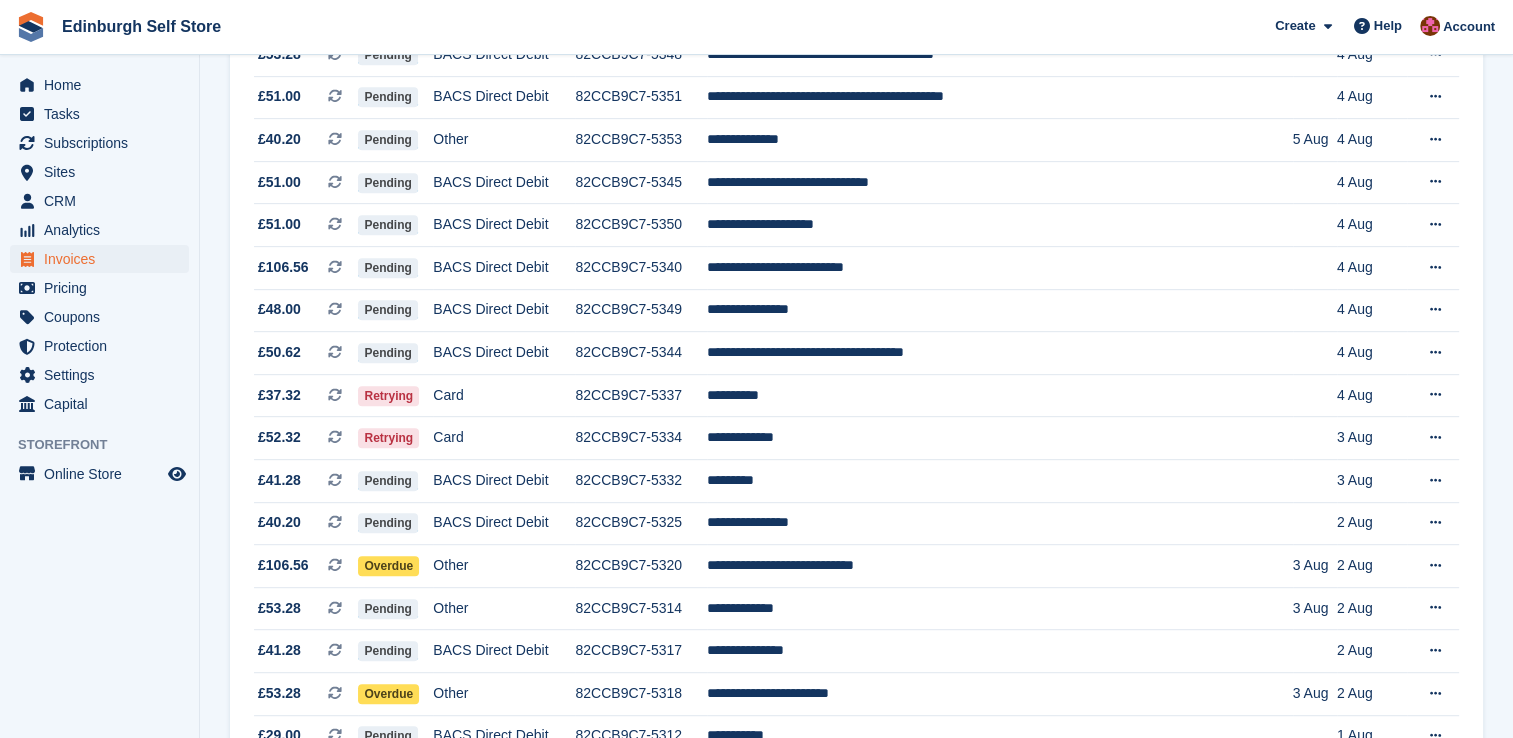 scroll, scrollTop: 900, scrollLeft: 0, axis: vertical 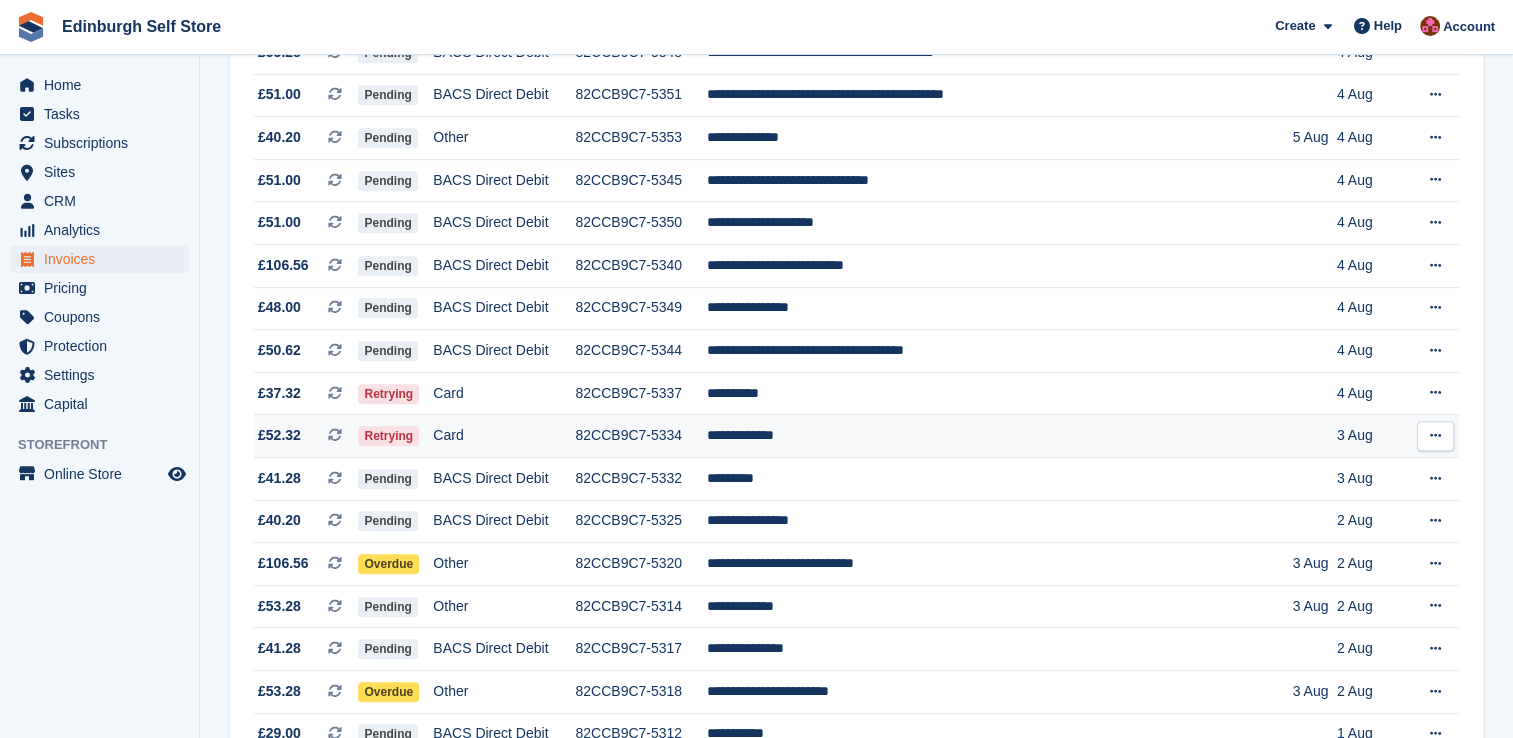 click on "**********" at bounding box center [999, 436] 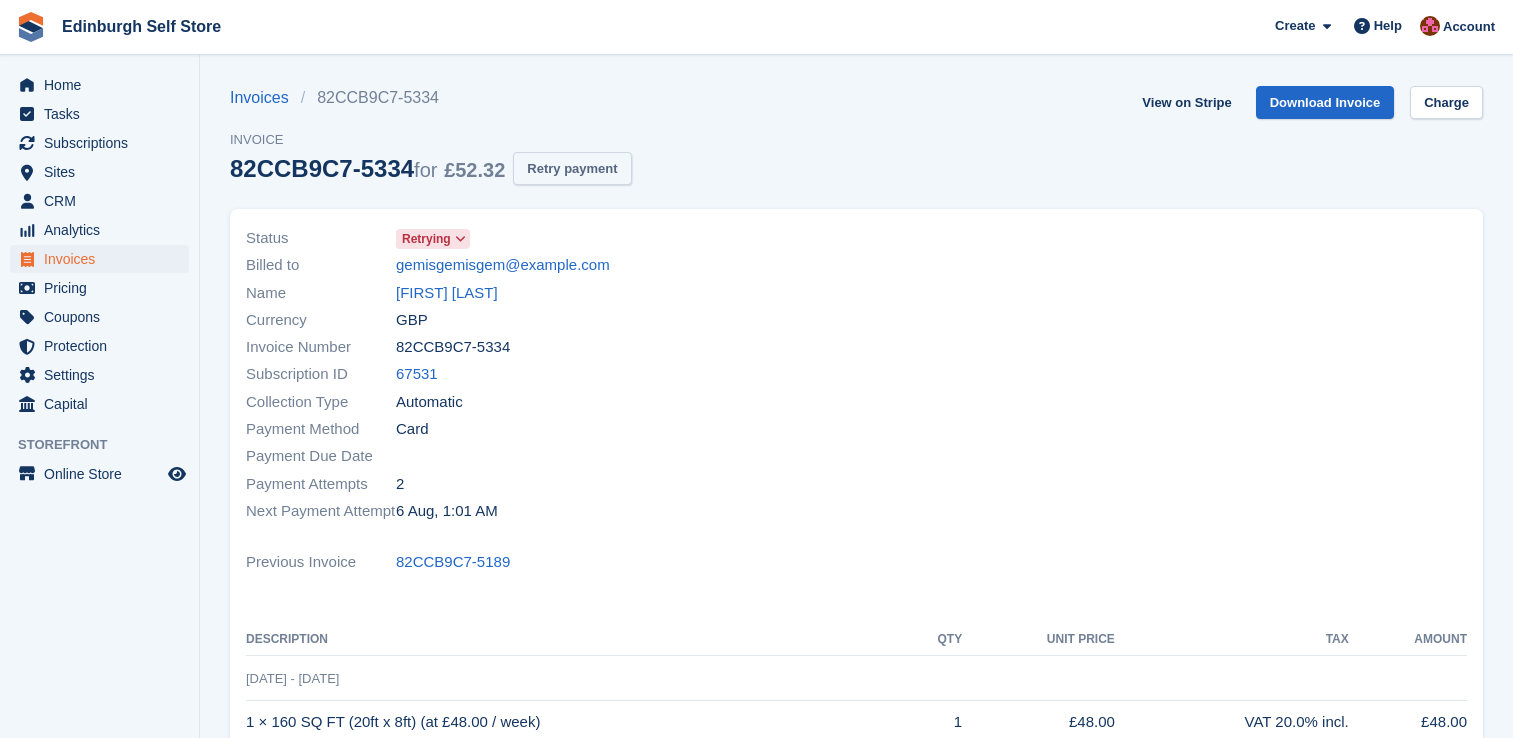 scroll, scrollTop: 0, scrollLeft: 0, axis: both 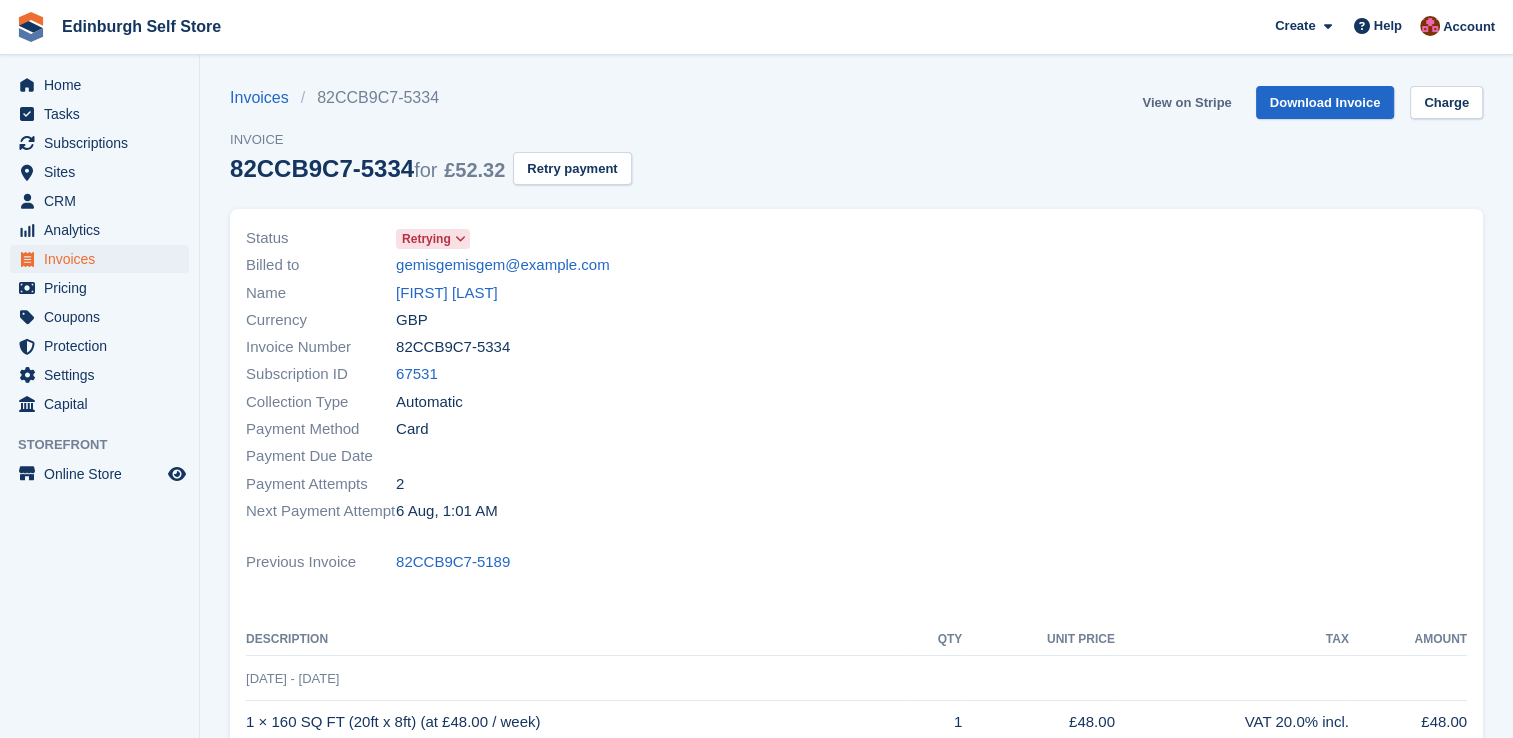 click on "View on Stripe" at bounding box center (1186, 102) 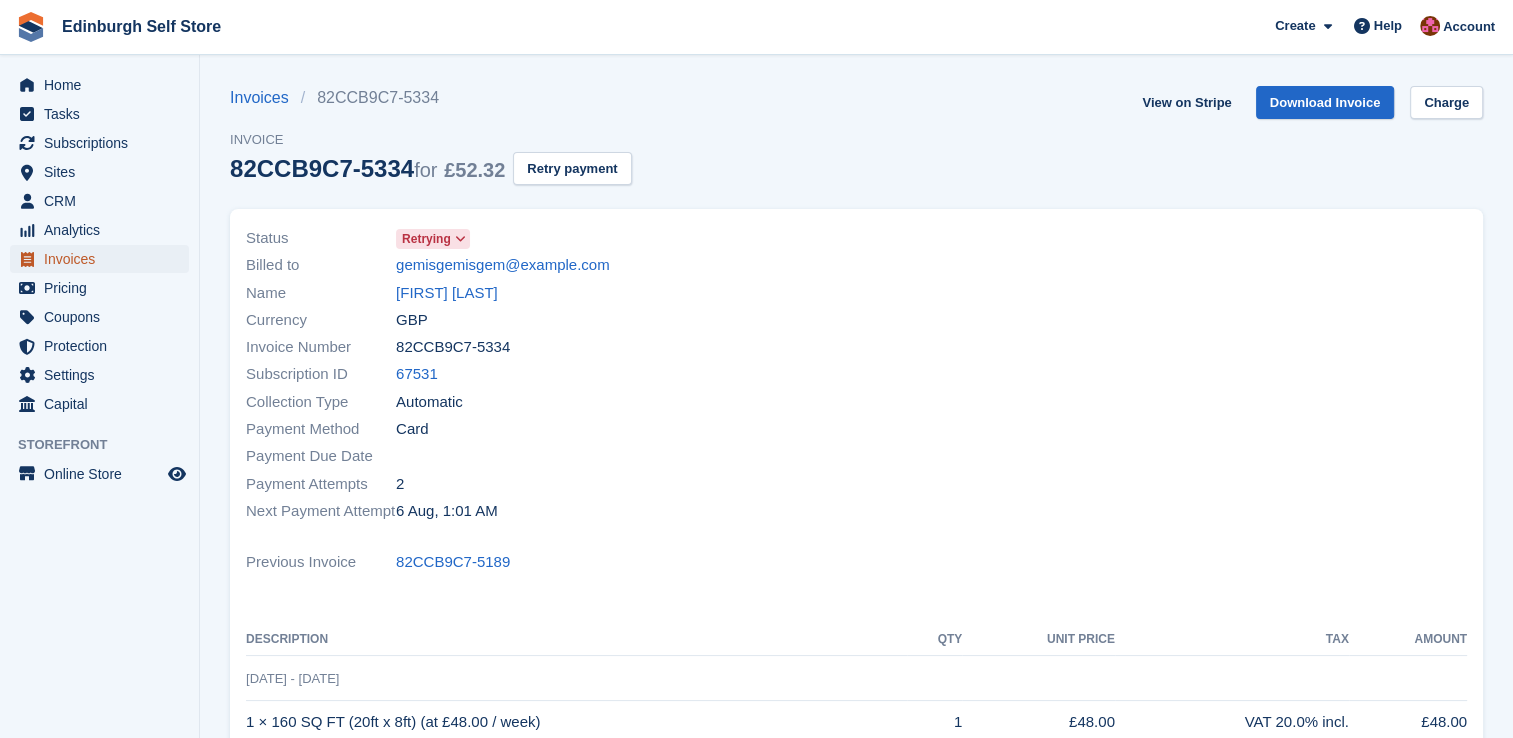 click on "Invoices" at bounding box center (104, 259) 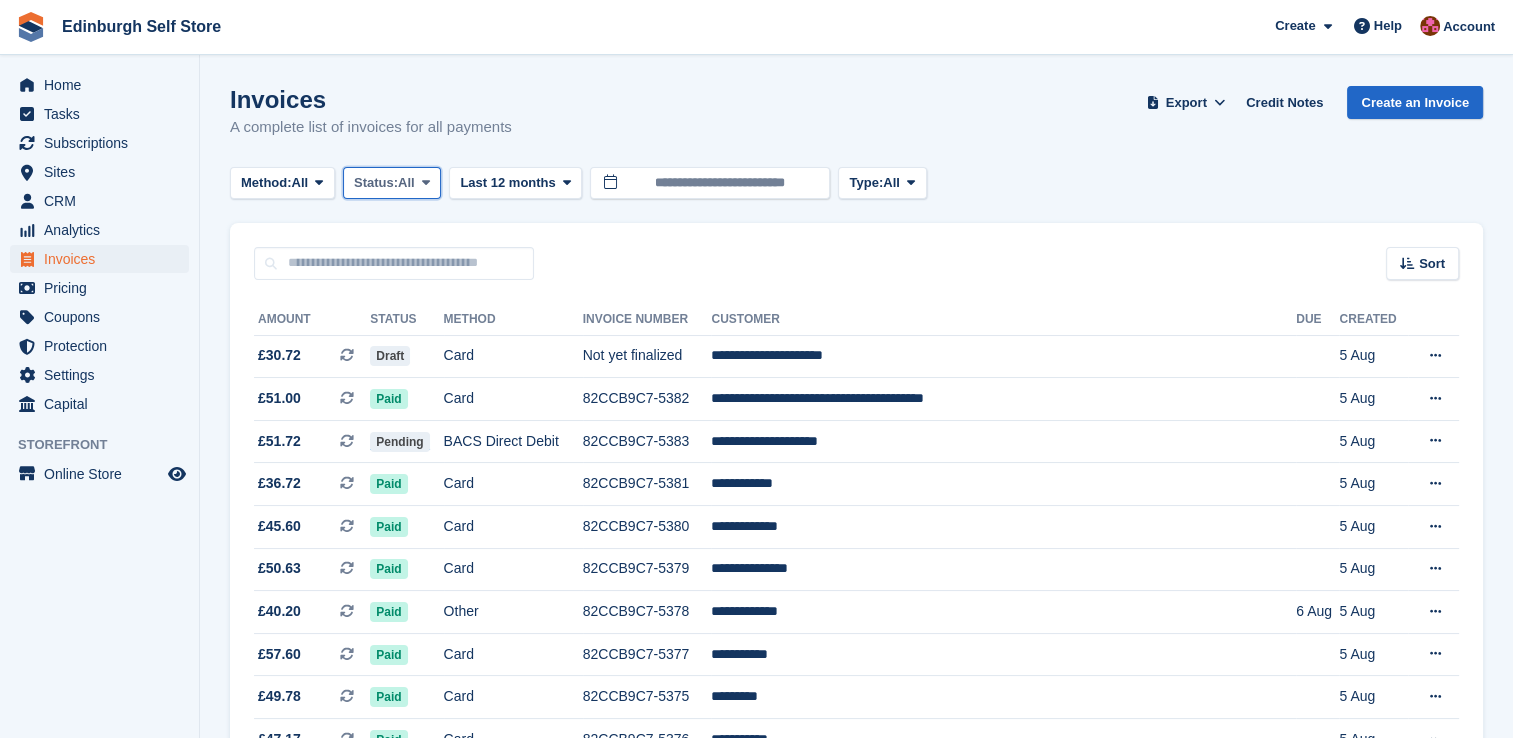 click at bounding box center [426, 182] 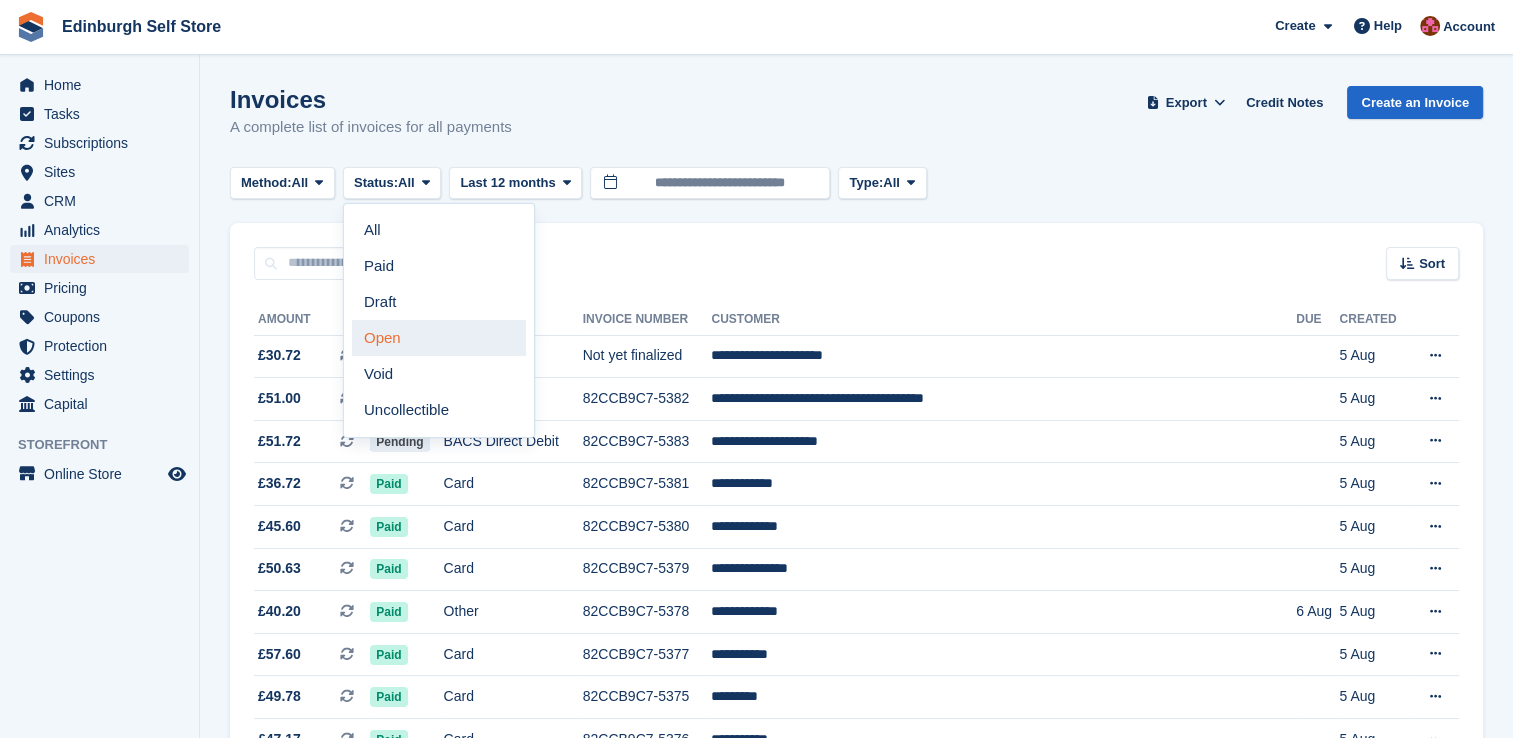 click on "Open" at bounding box center [439, 338] 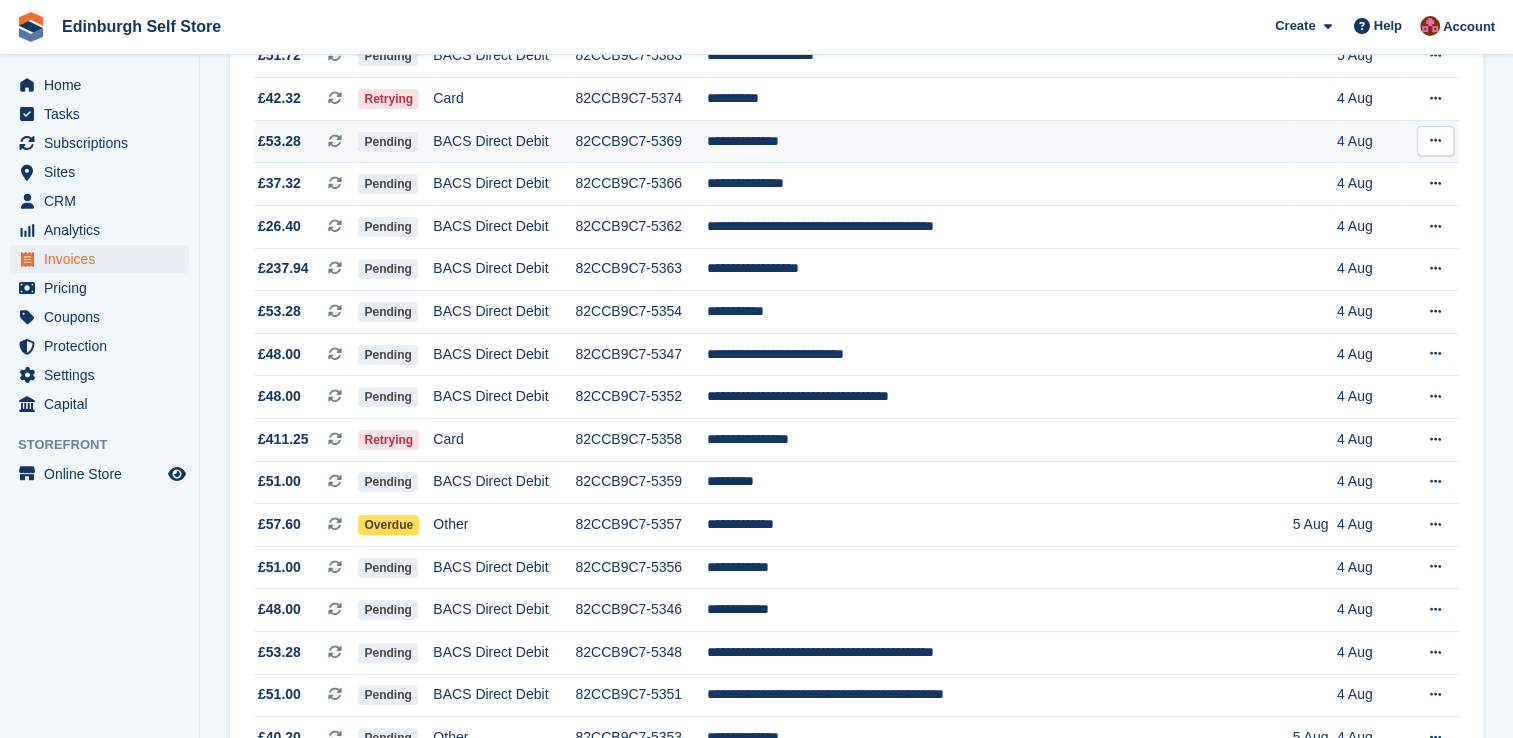scroll, scrollTop: 500, scrollLeft: 0, axis: vertical 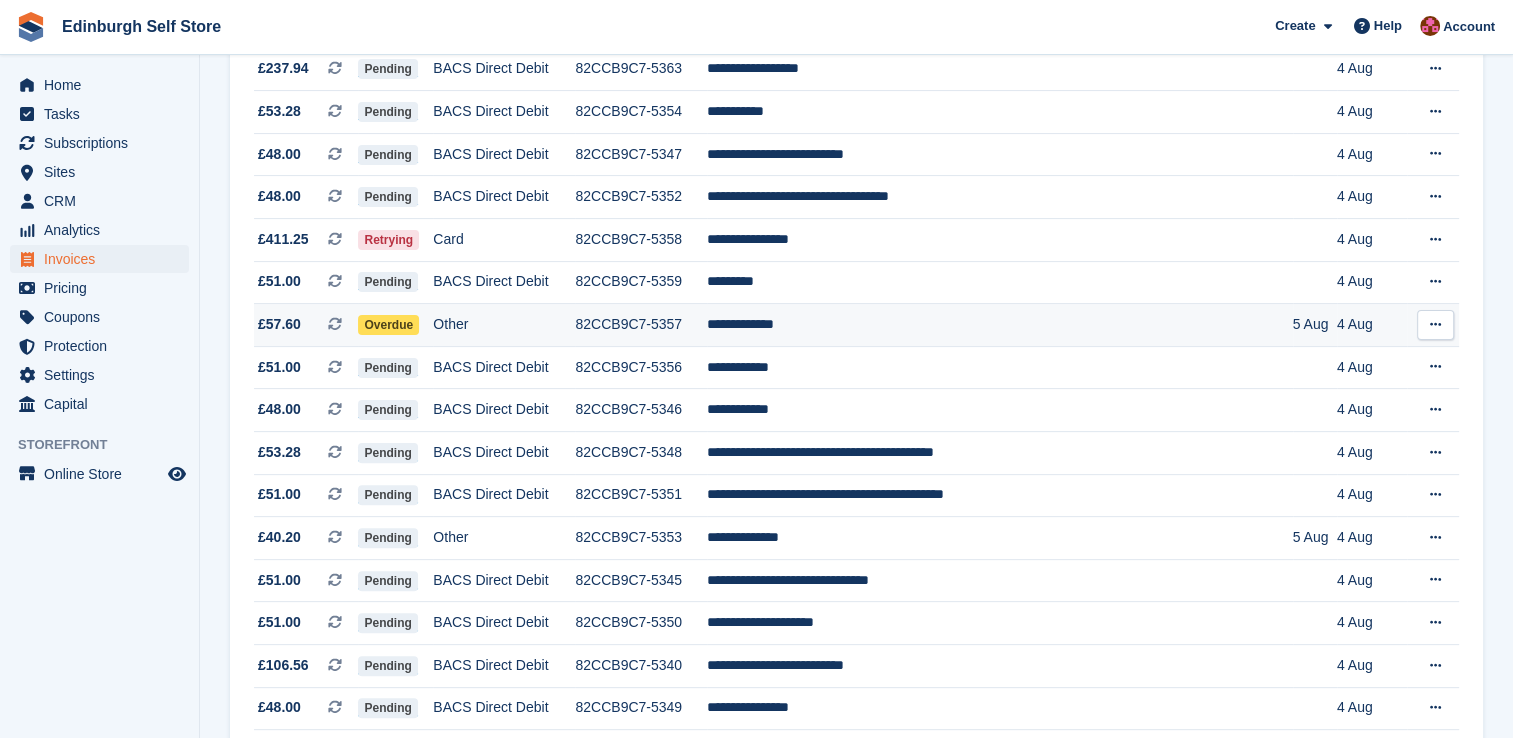 click on "**********" at bounding box center (999, 325) 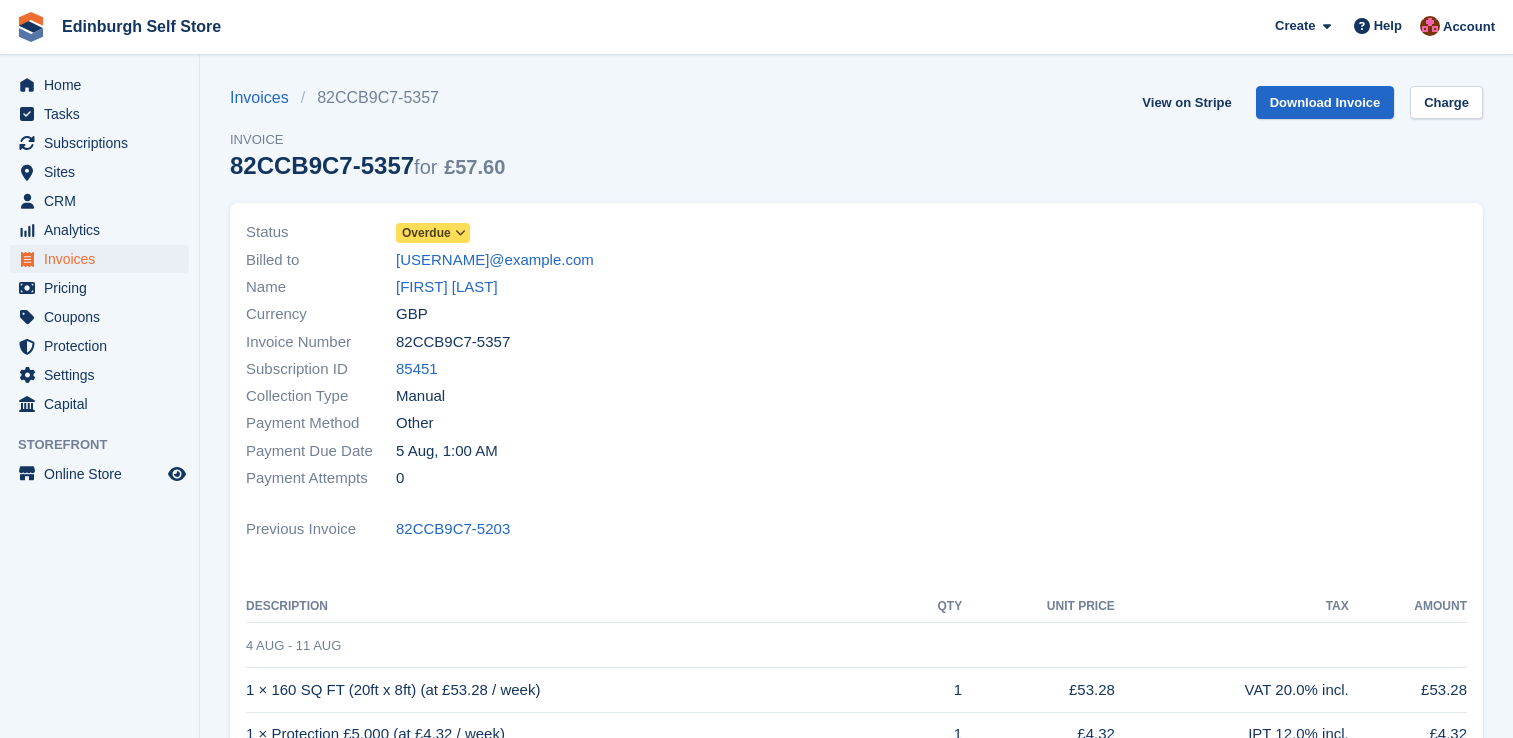 scroll, scrollTop: 0, scrollLeft: 0, axis: both 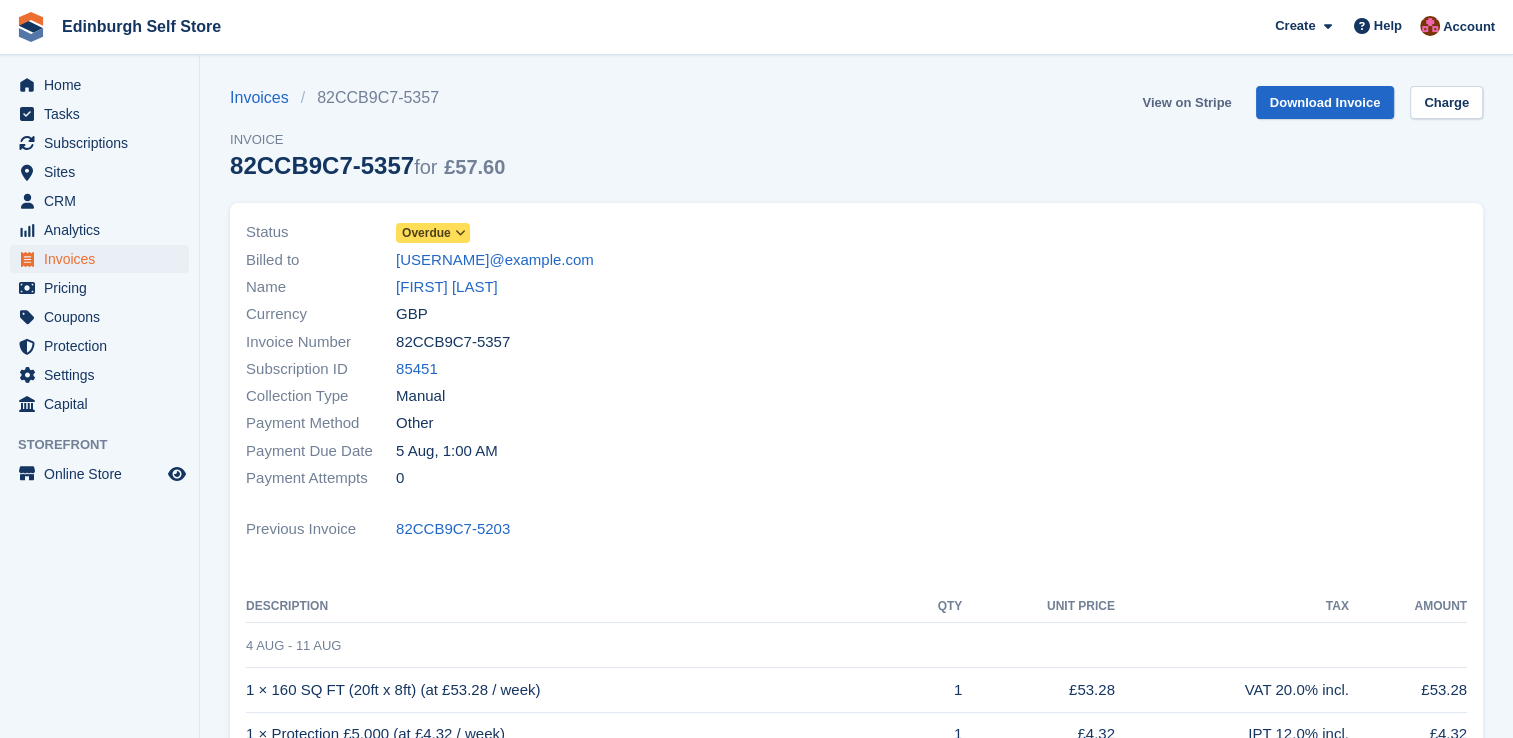 click on "View on Stripe" at bounding box center [1186, 102] 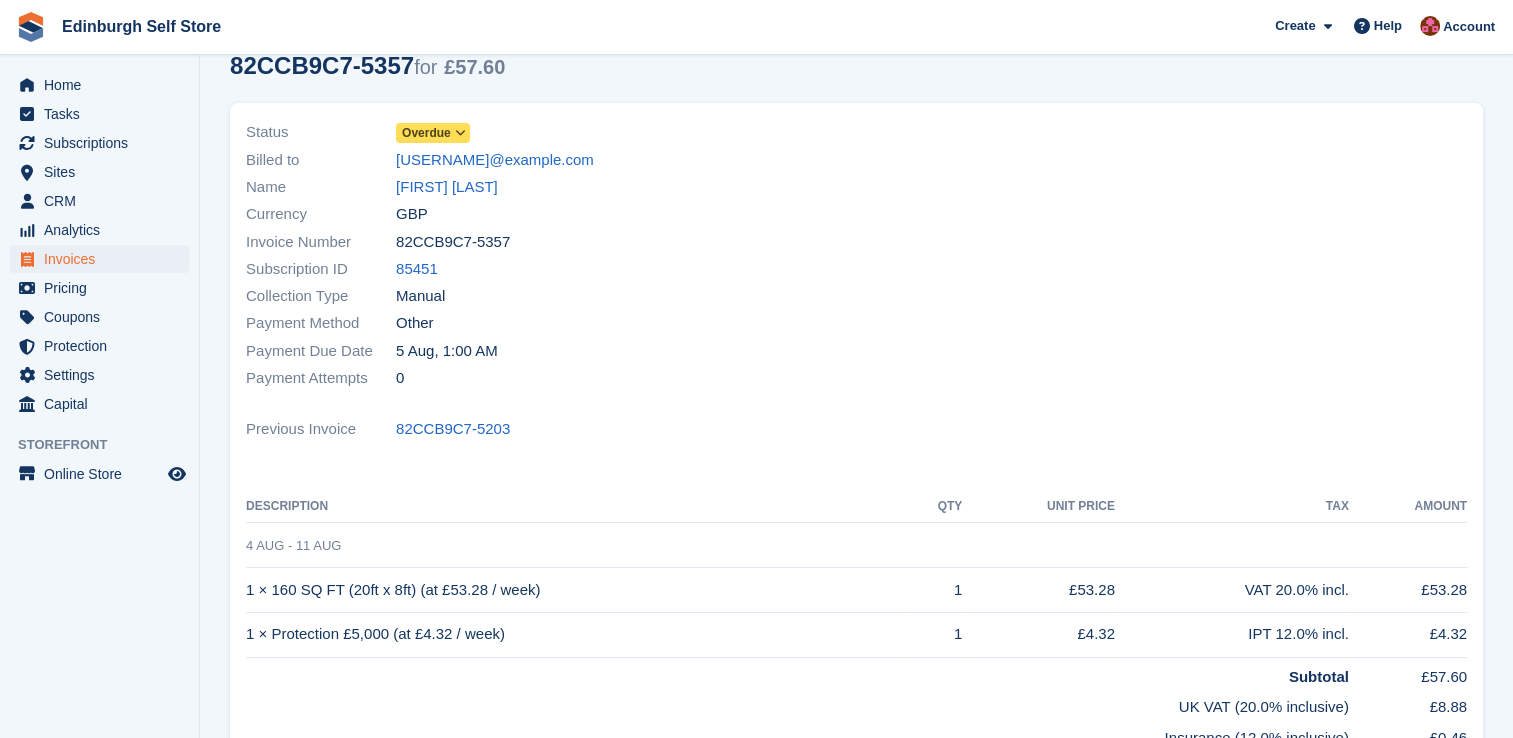 scroll, scrollTop: 0, scrollLeft: 0, axis: both 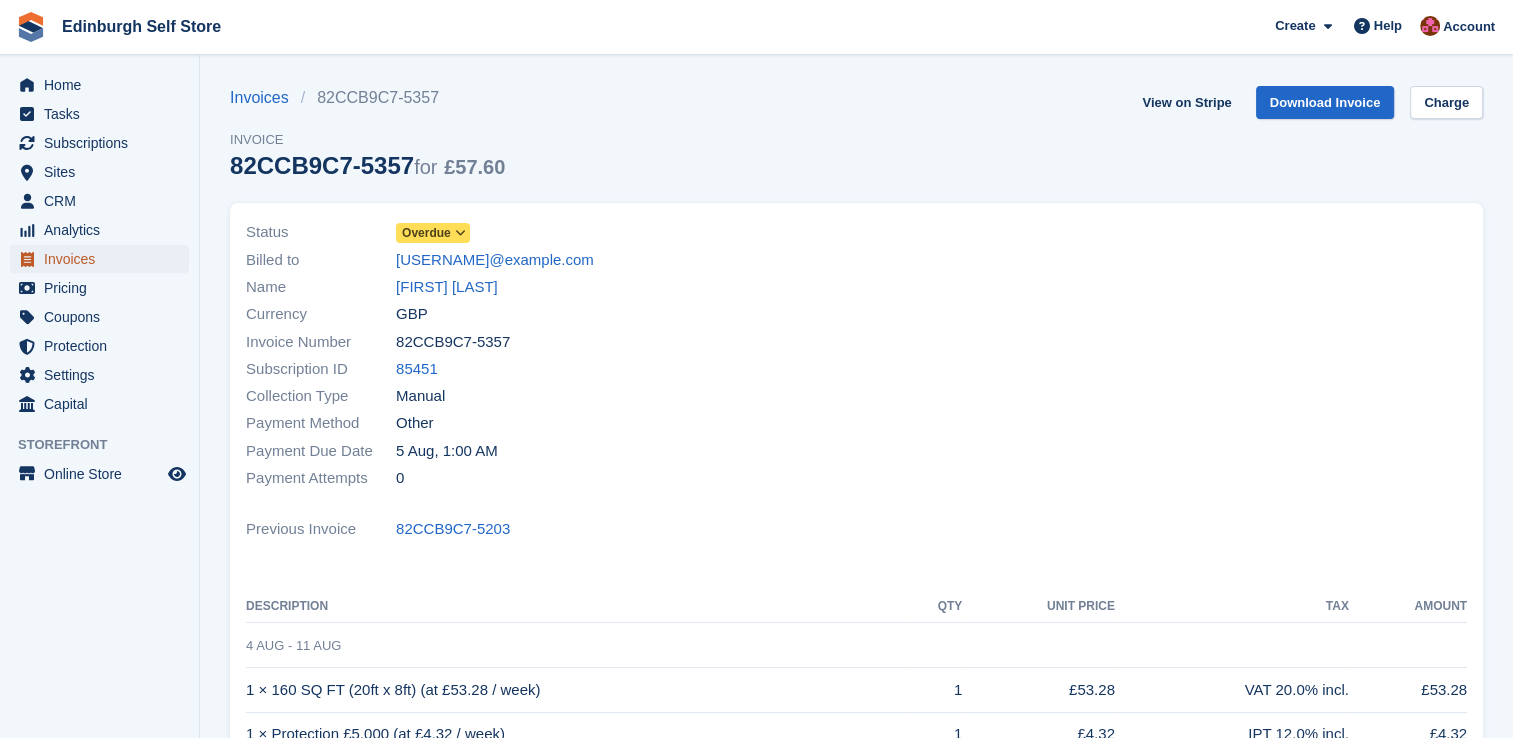 click on "Invoices" at bounding box center [104, 259] 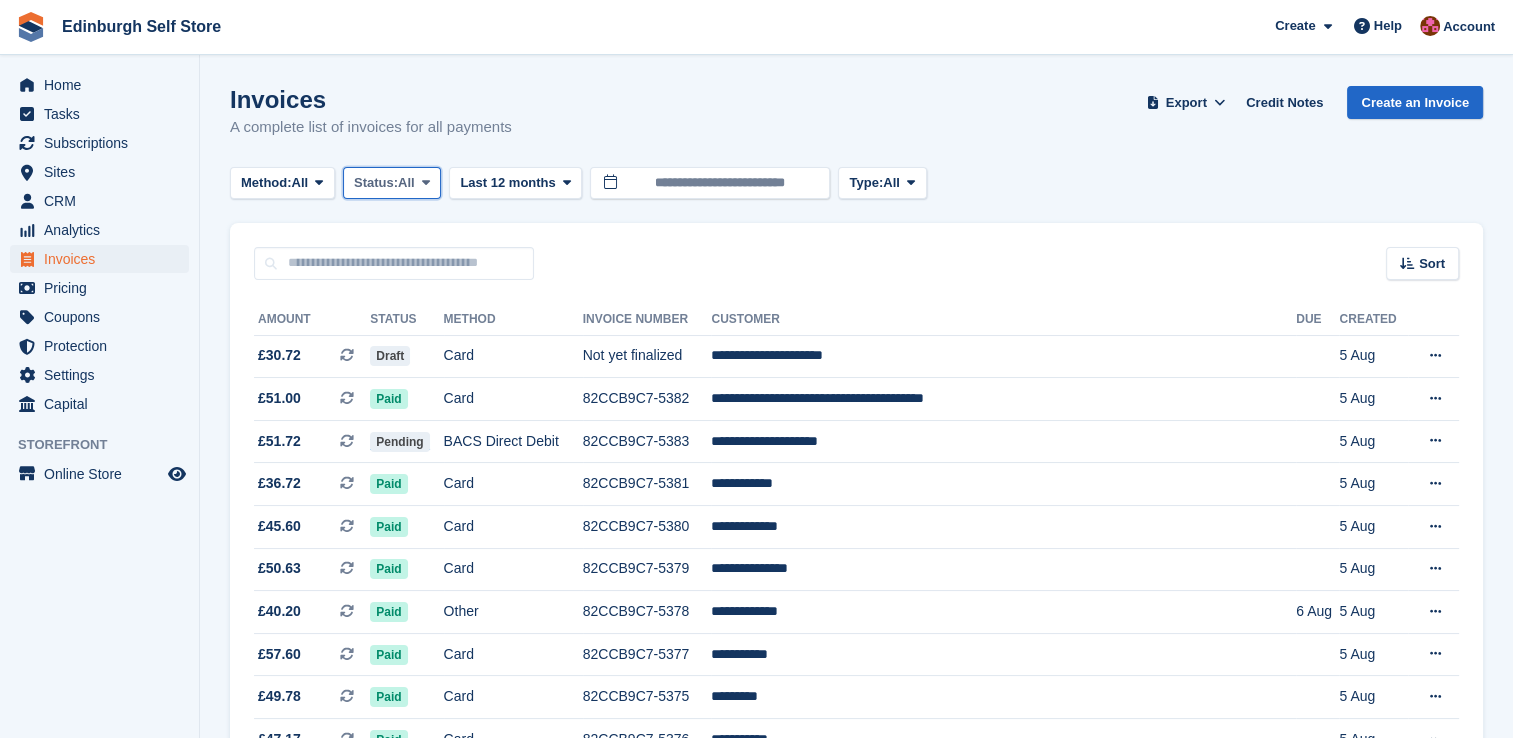 click at bounding box center [426, 182] 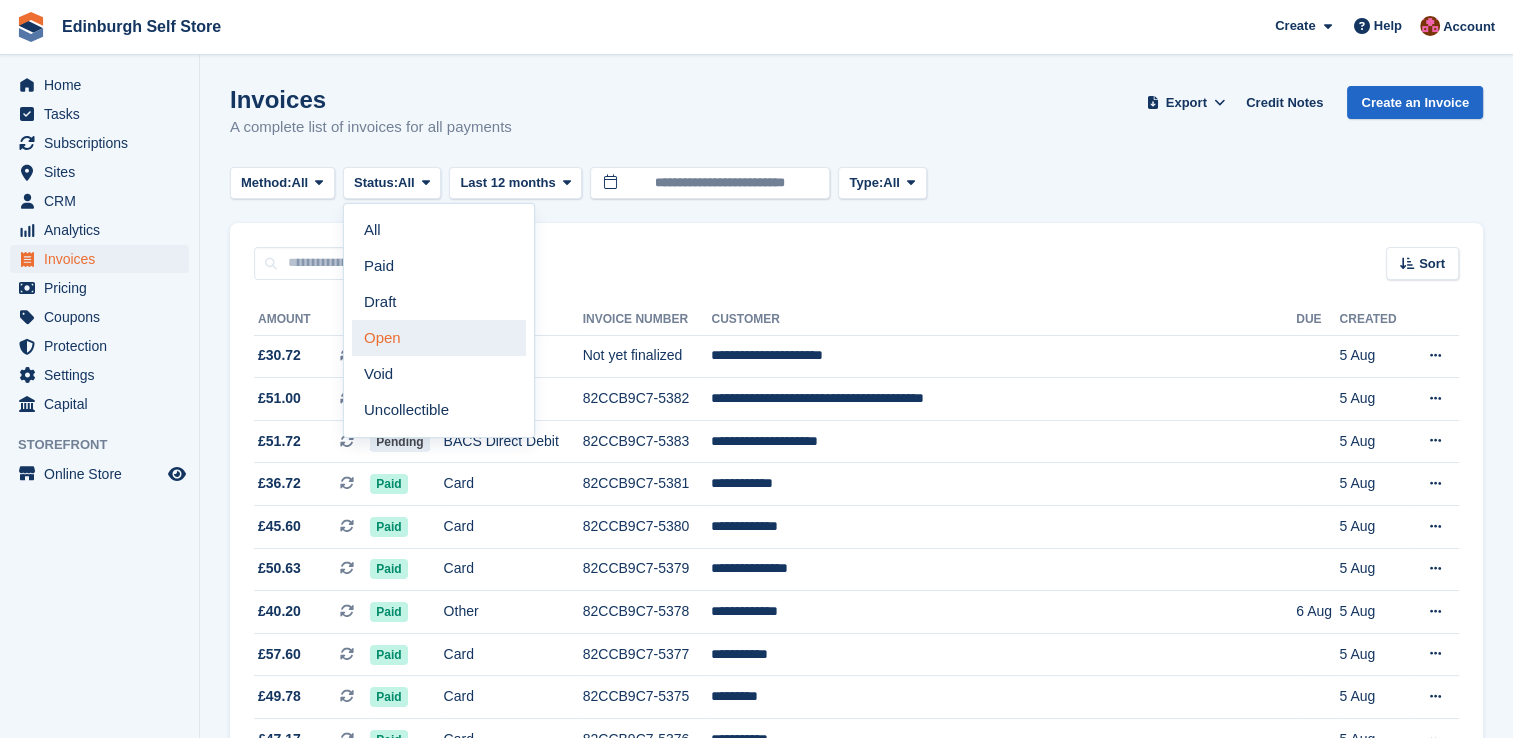 click on "Open" at bounding box center (439, 338) 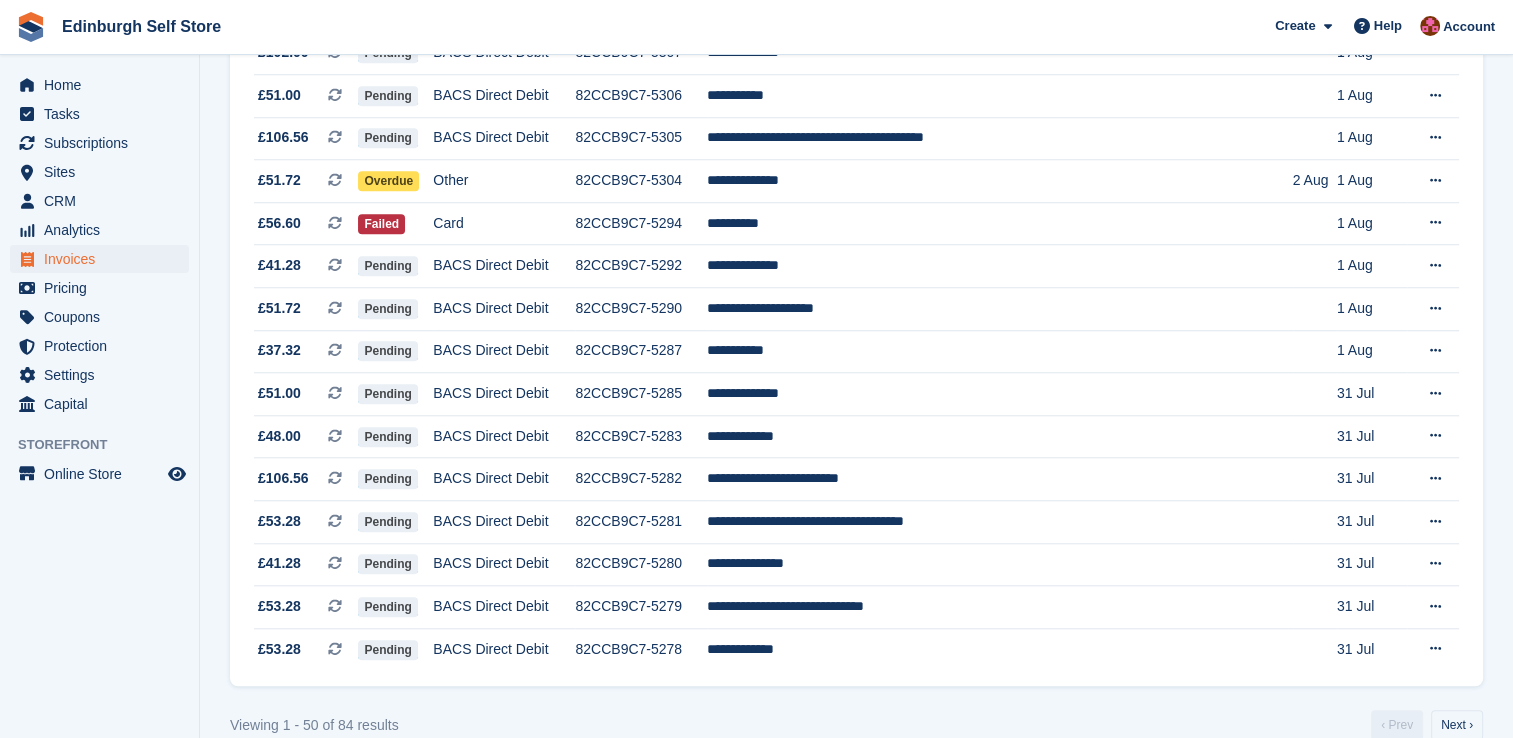 scroll, scrollTop: 1800, scrollLeft: 0, axis: vertical 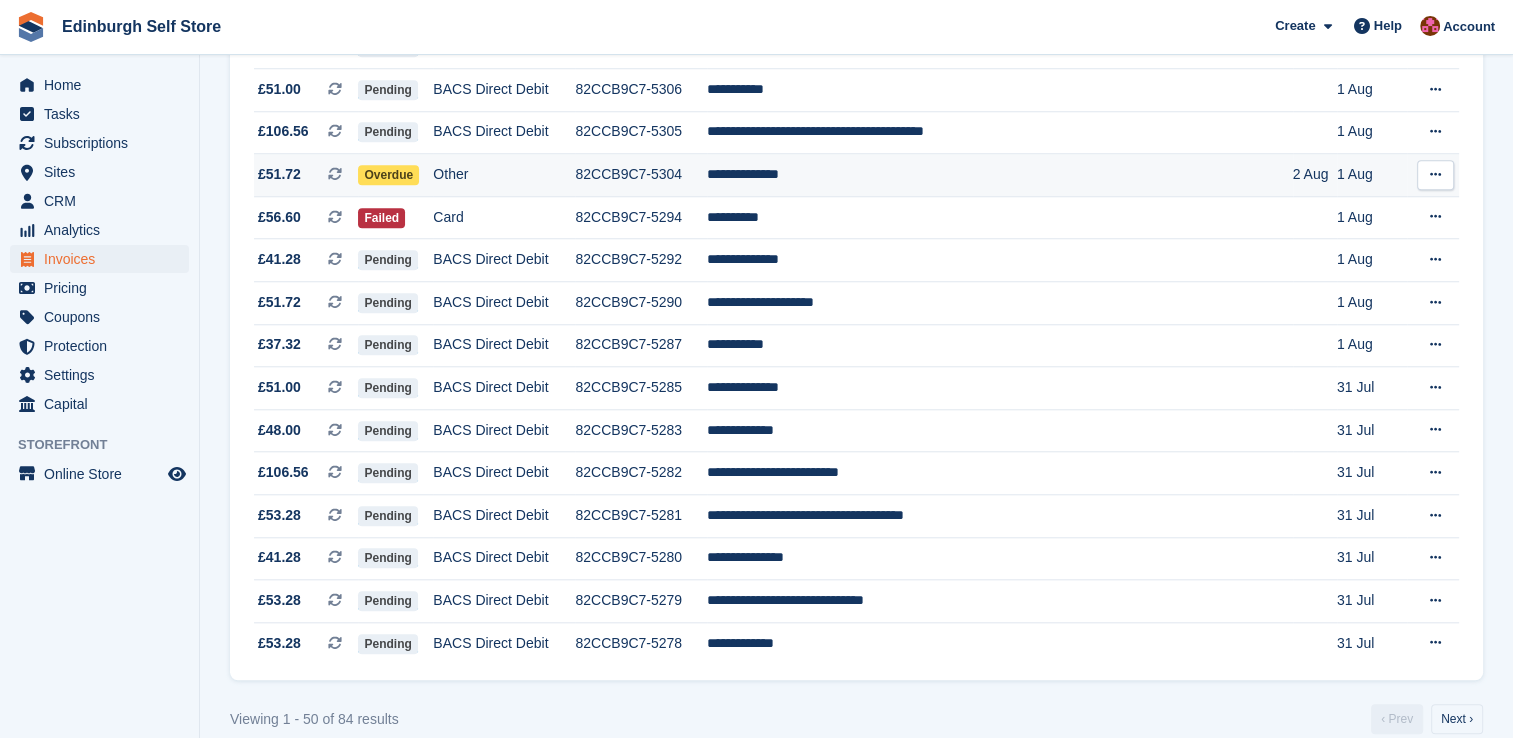 click on "**********" at bounding box center [999, 175] 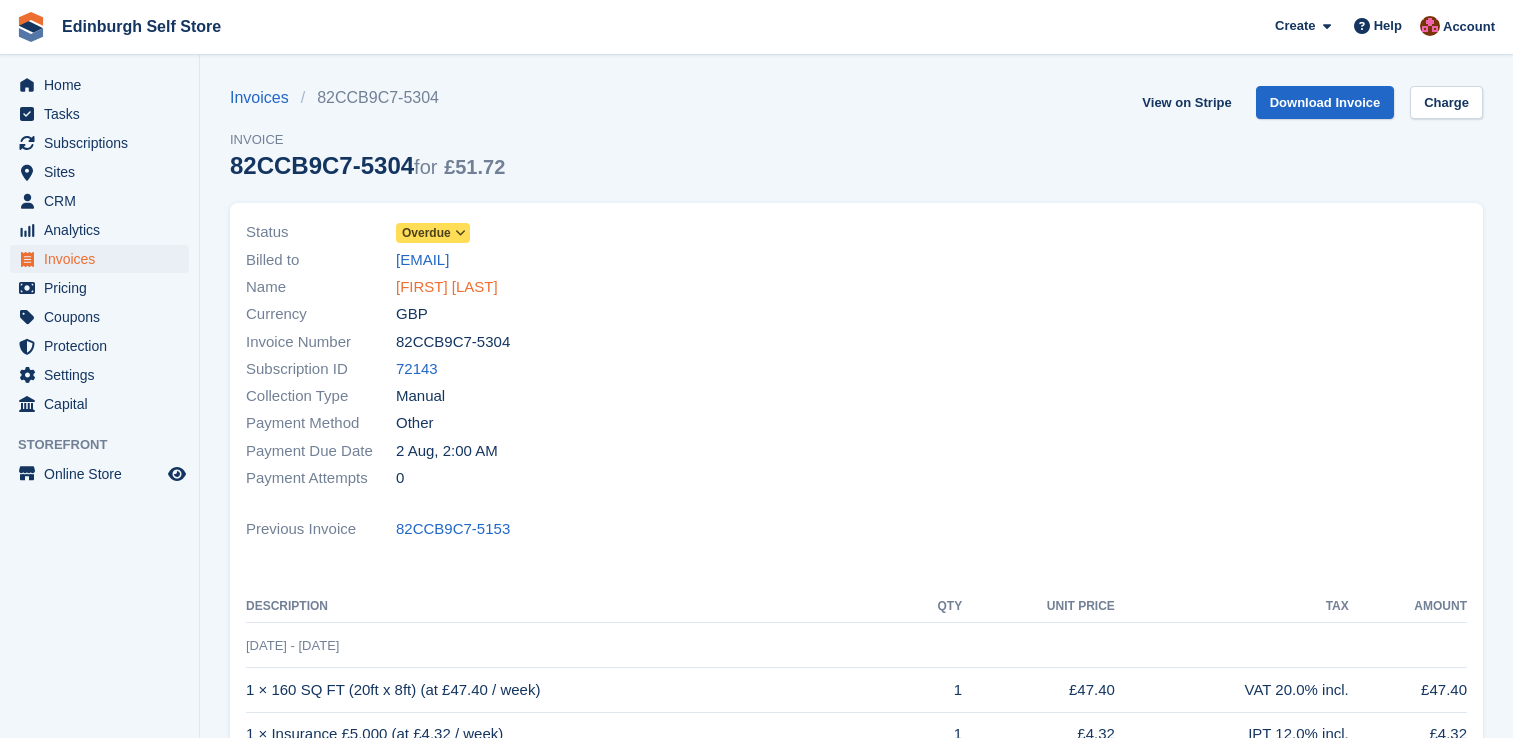 scroll, scrollTop: 0, scrollLeft: 0, axis: both 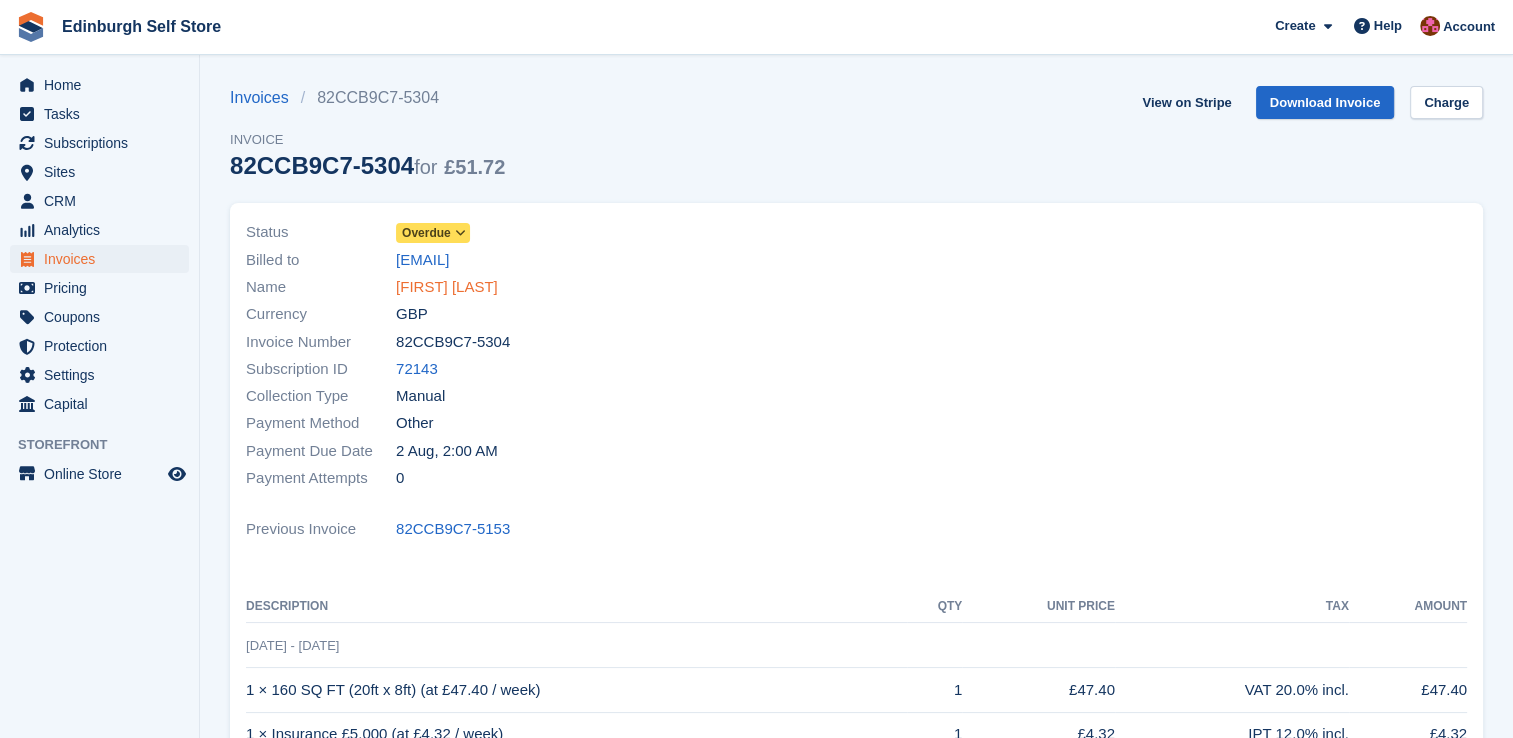 click on "[FIRST] [LAST]" at bounding box center [447, 287] 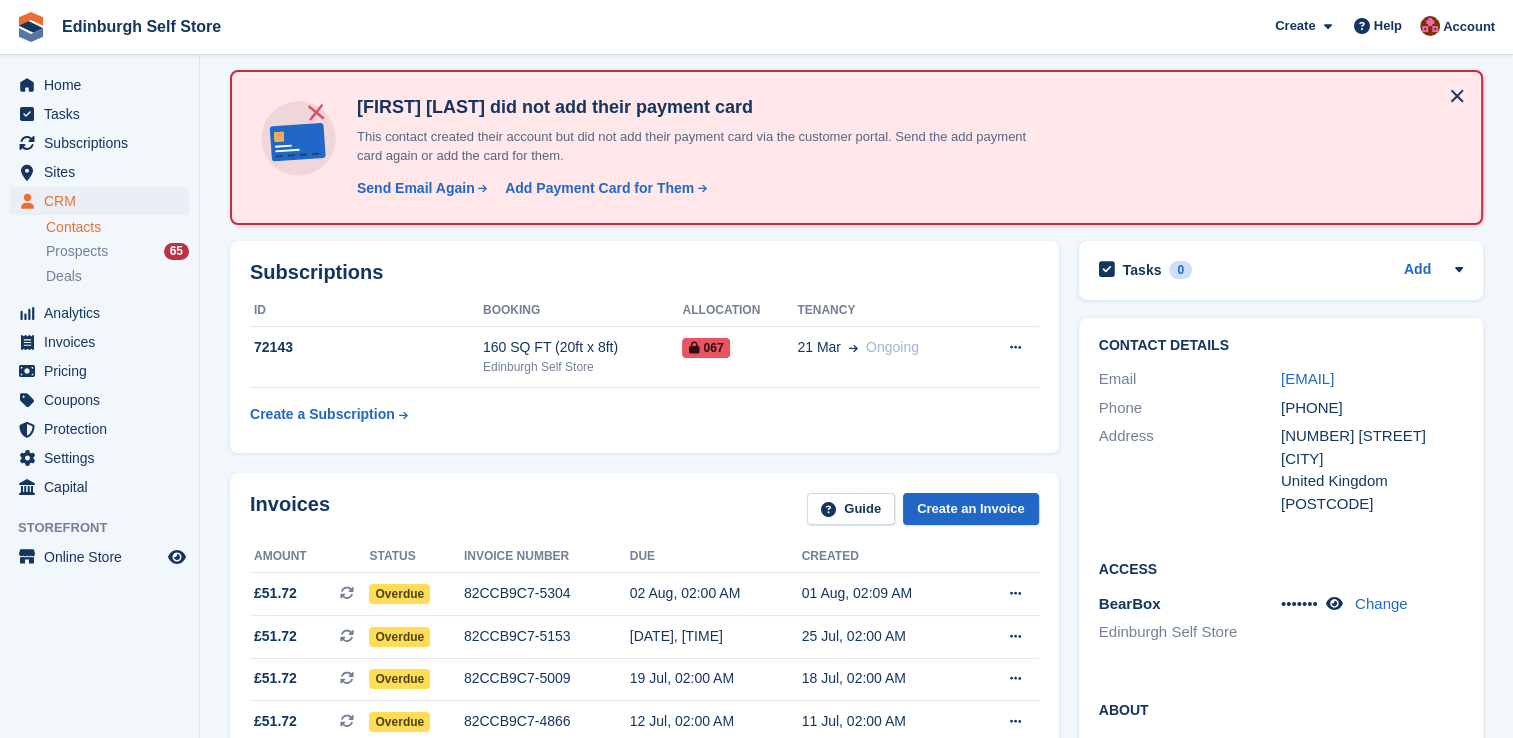 scroll, scrollTop: 0, scrollLeft: 0, axis: both 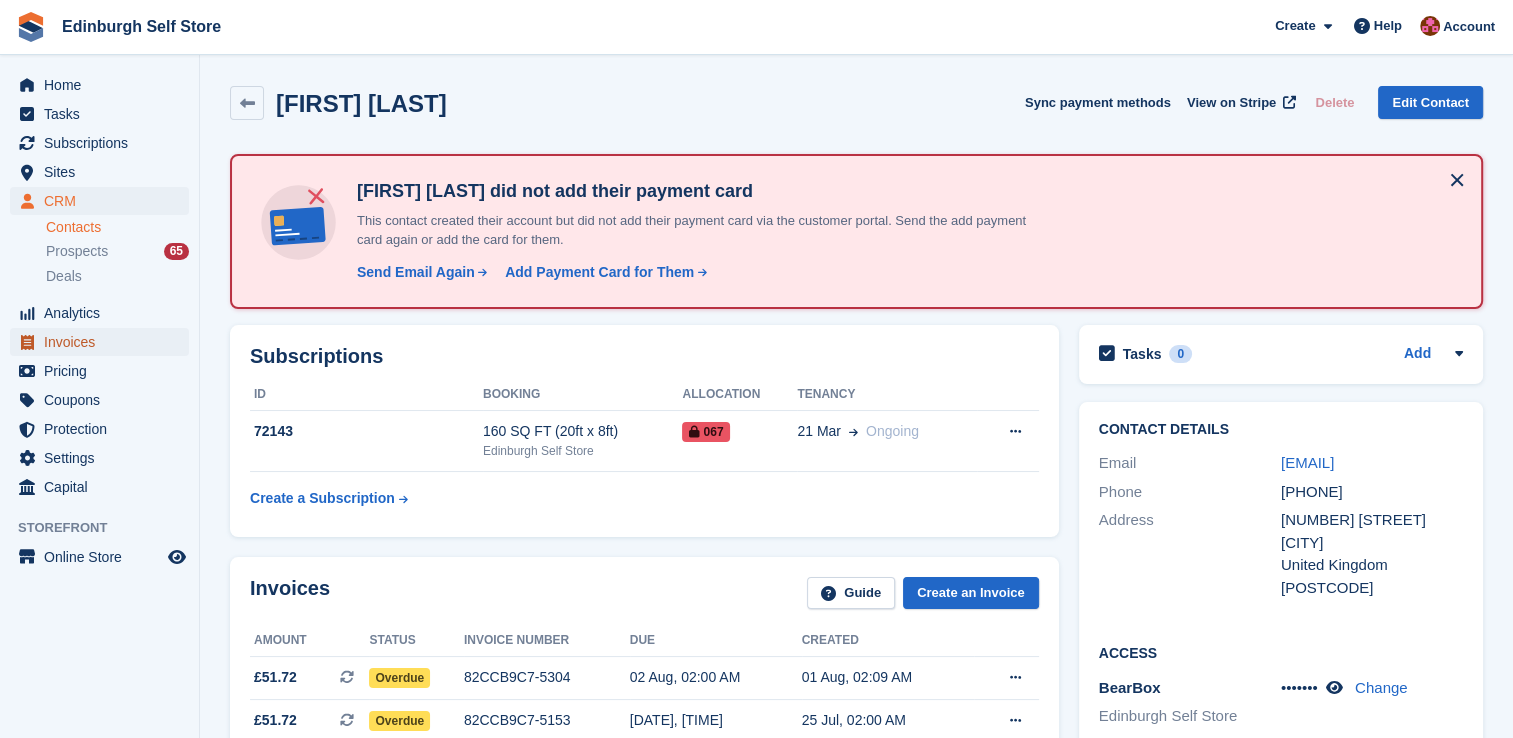 click on "Invoices" at bounding box center (104, 342) 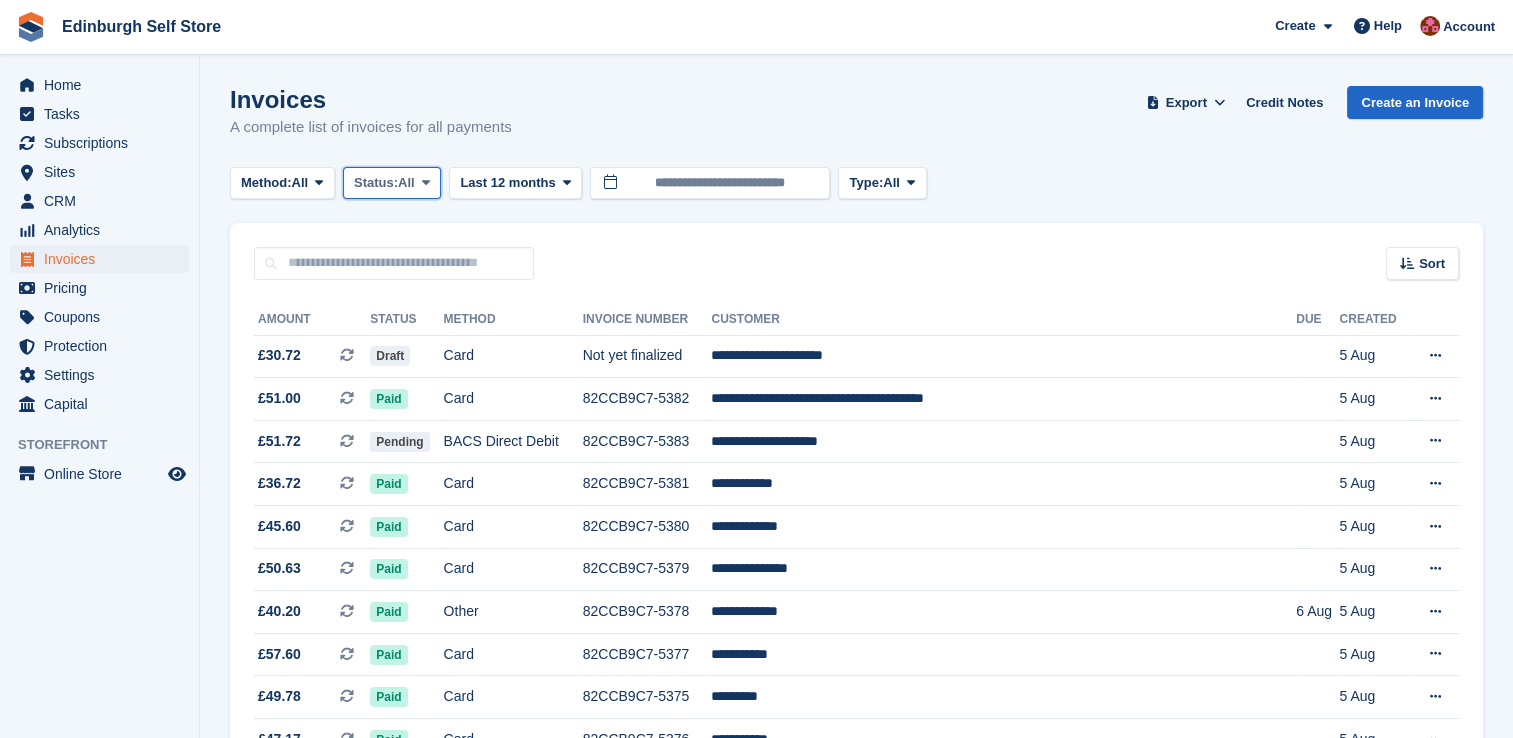 click at bounding box center [426, 182] 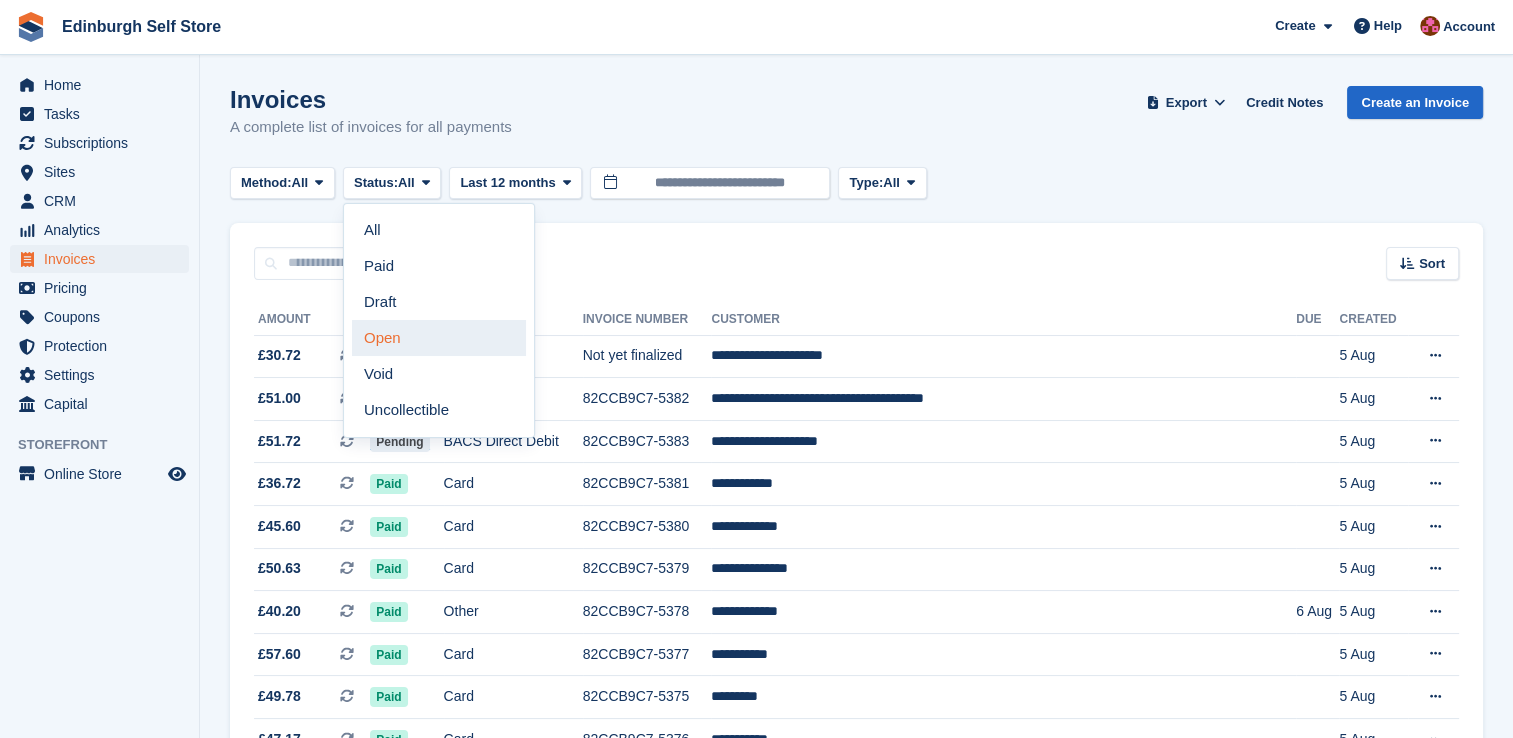 click on "Open" at bounding box center (439, 338) 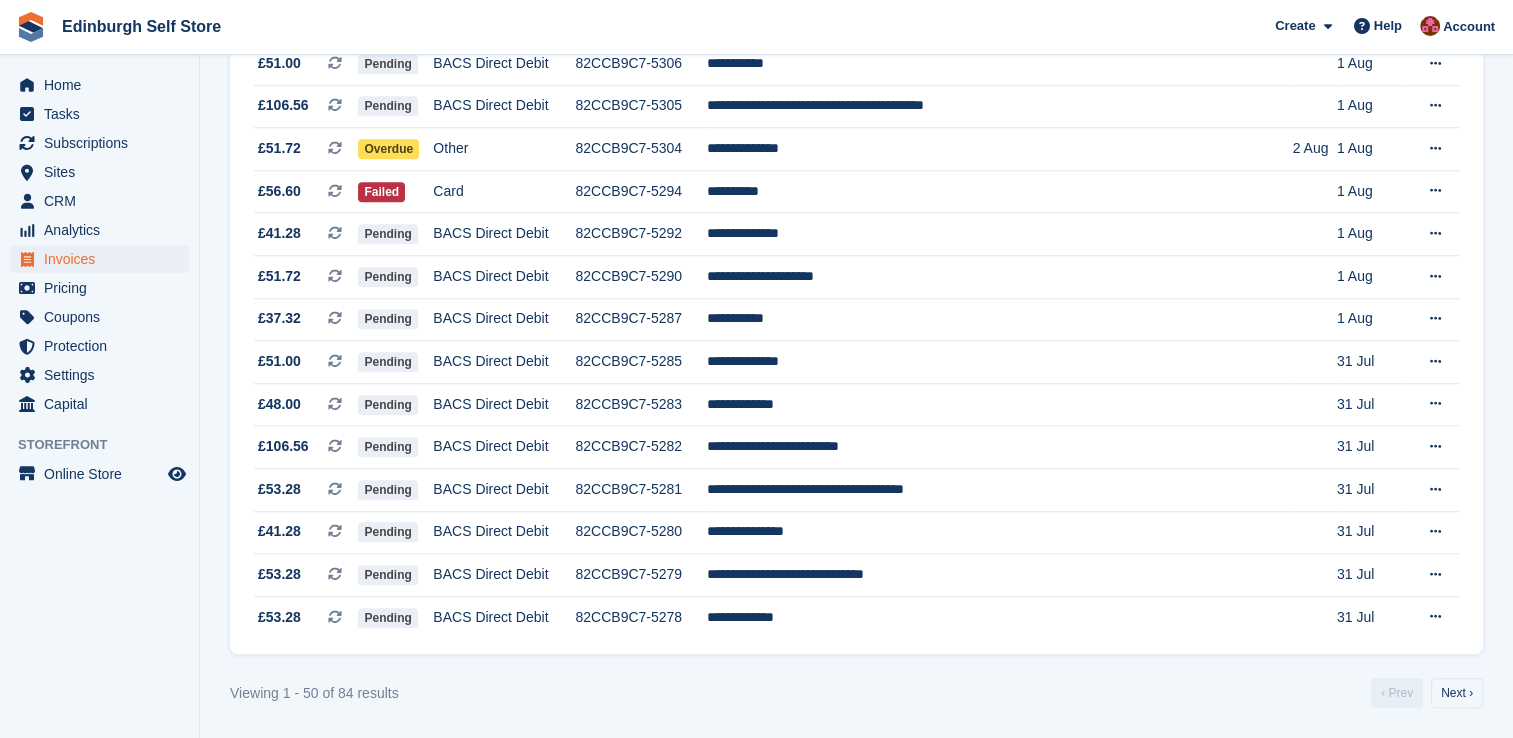 scroll, scrollTop: 1836, scrollLeft: 0, axis: vertical 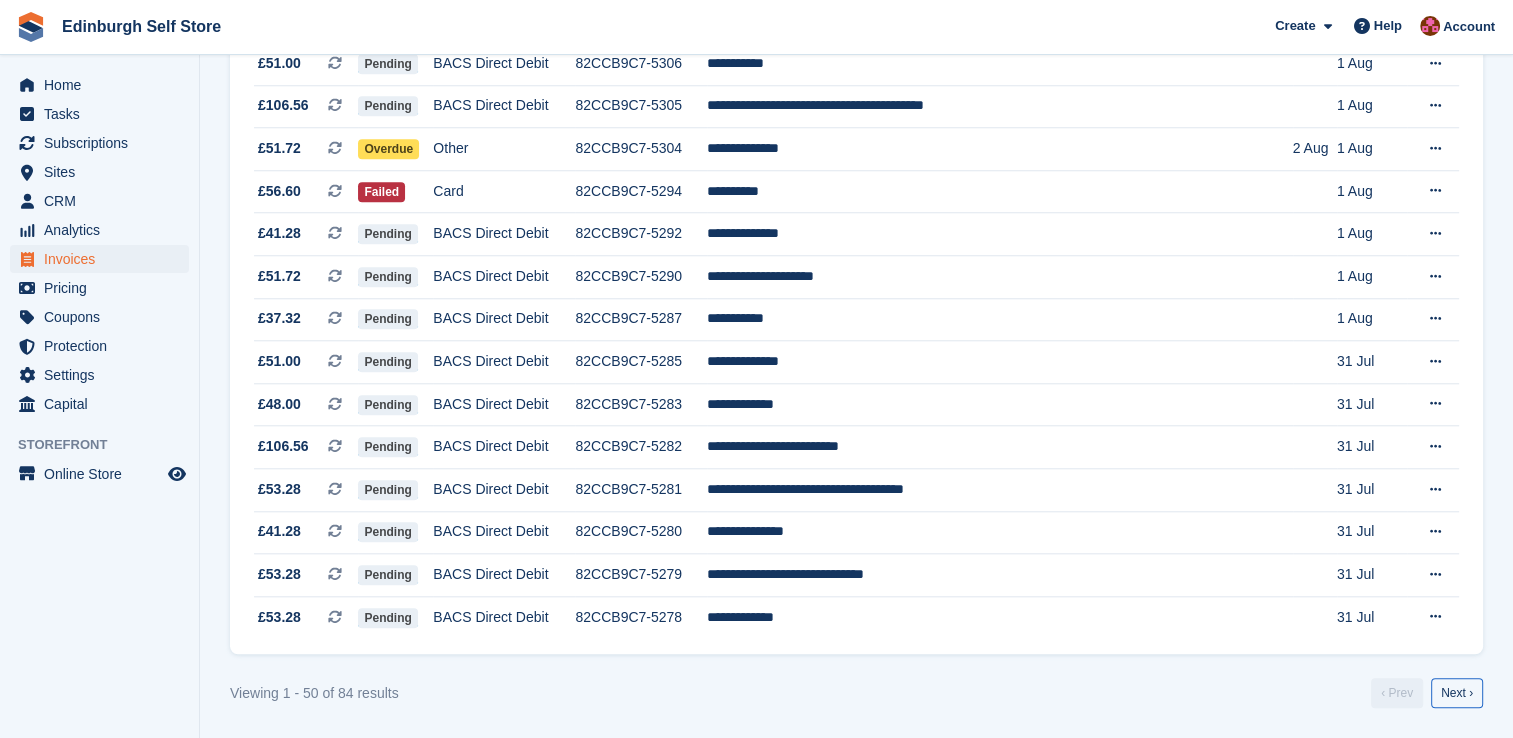 click on "Next ›" at bounding box center [1457, 693] 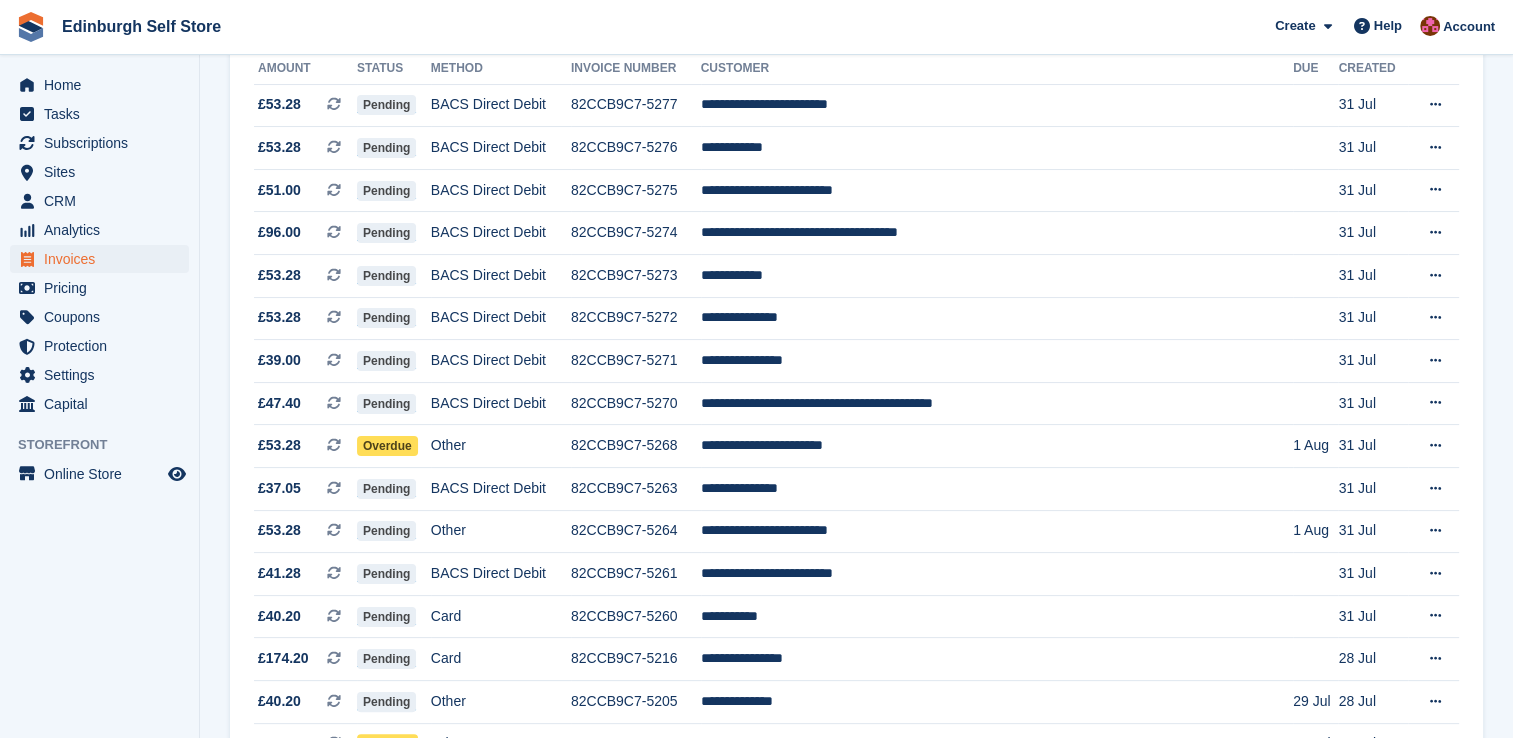 scroll, scrollTop: 51, scrollLeft: 0, axis: vertical 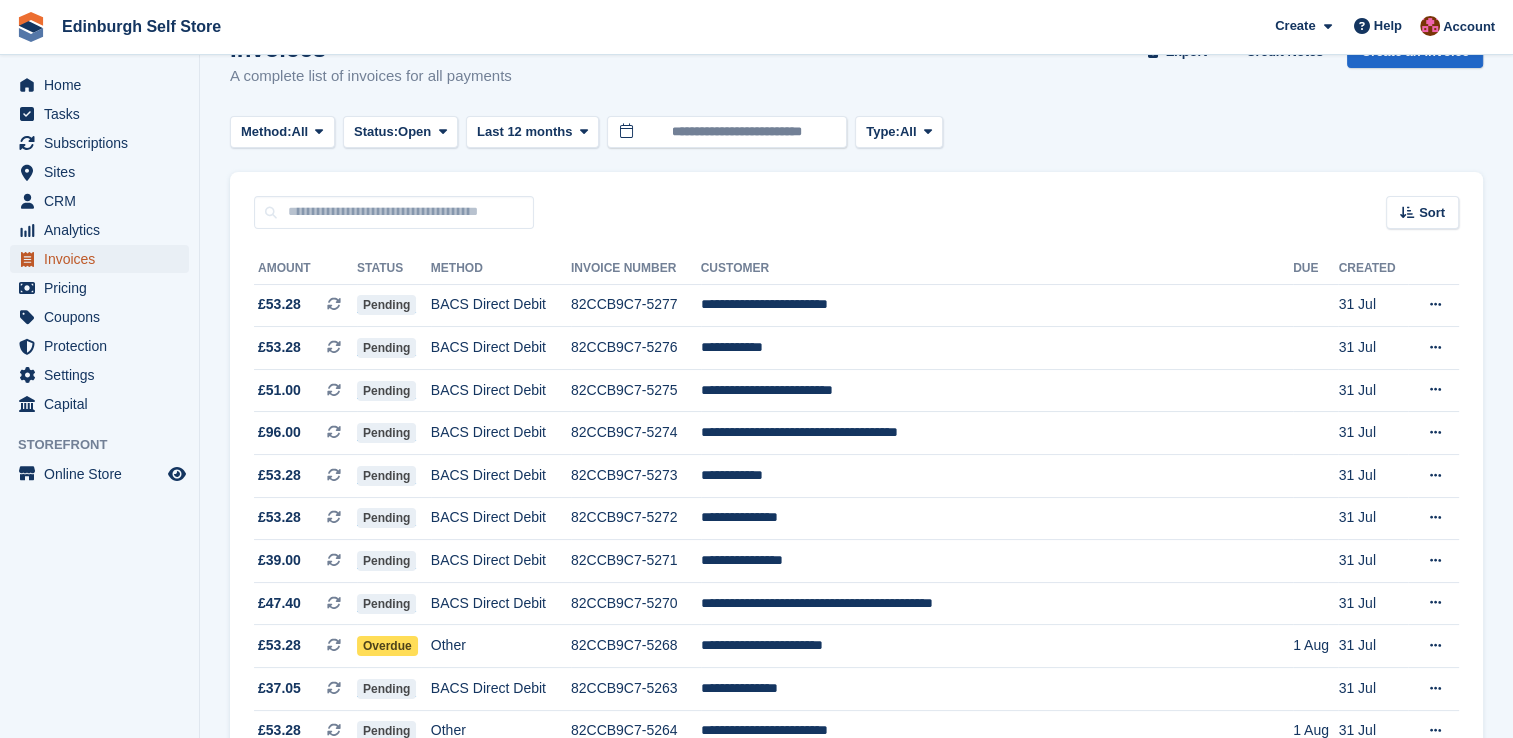 click on "Invoices" at bounding box center [104, 259] 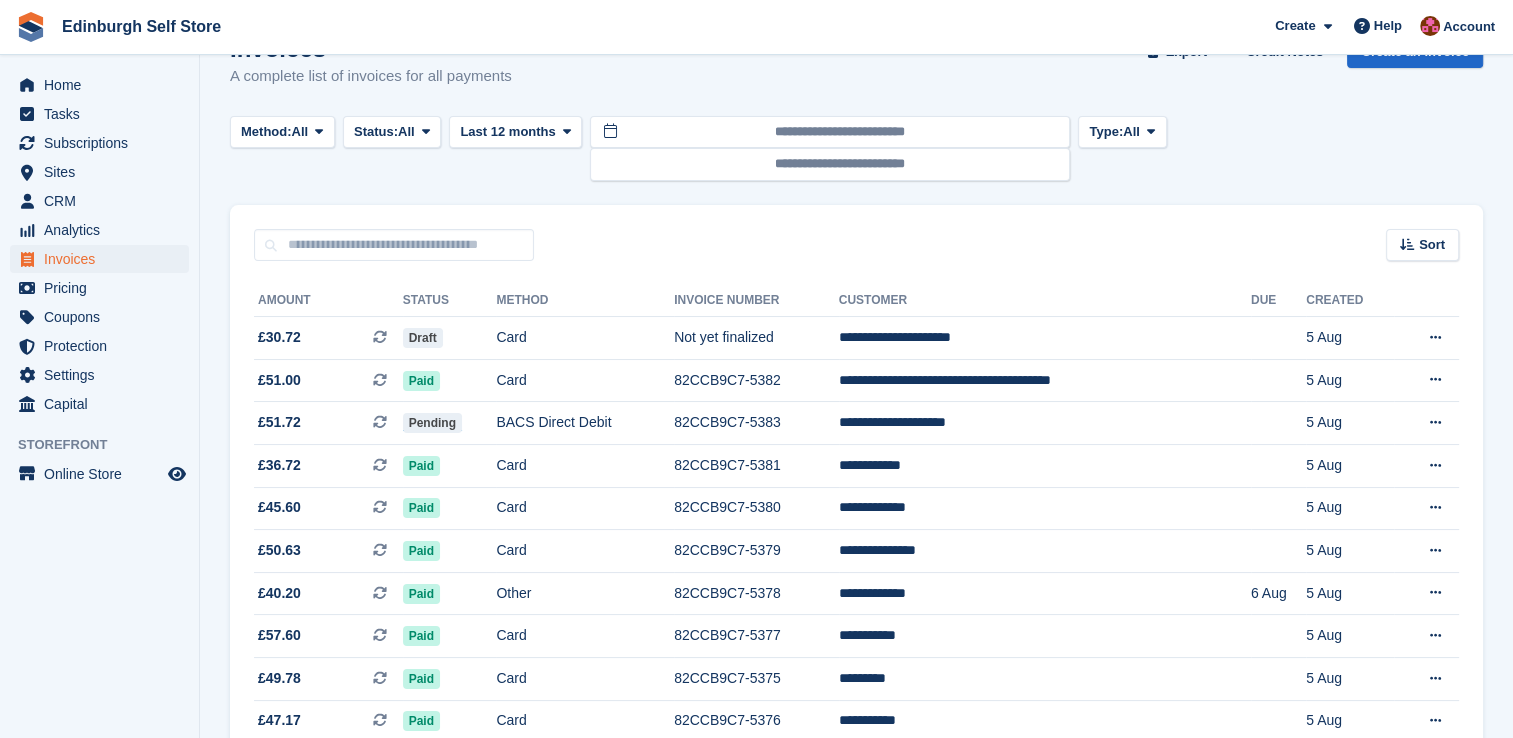 scroll, scrollTop: 0, scrollLeft: 0, axis: both 